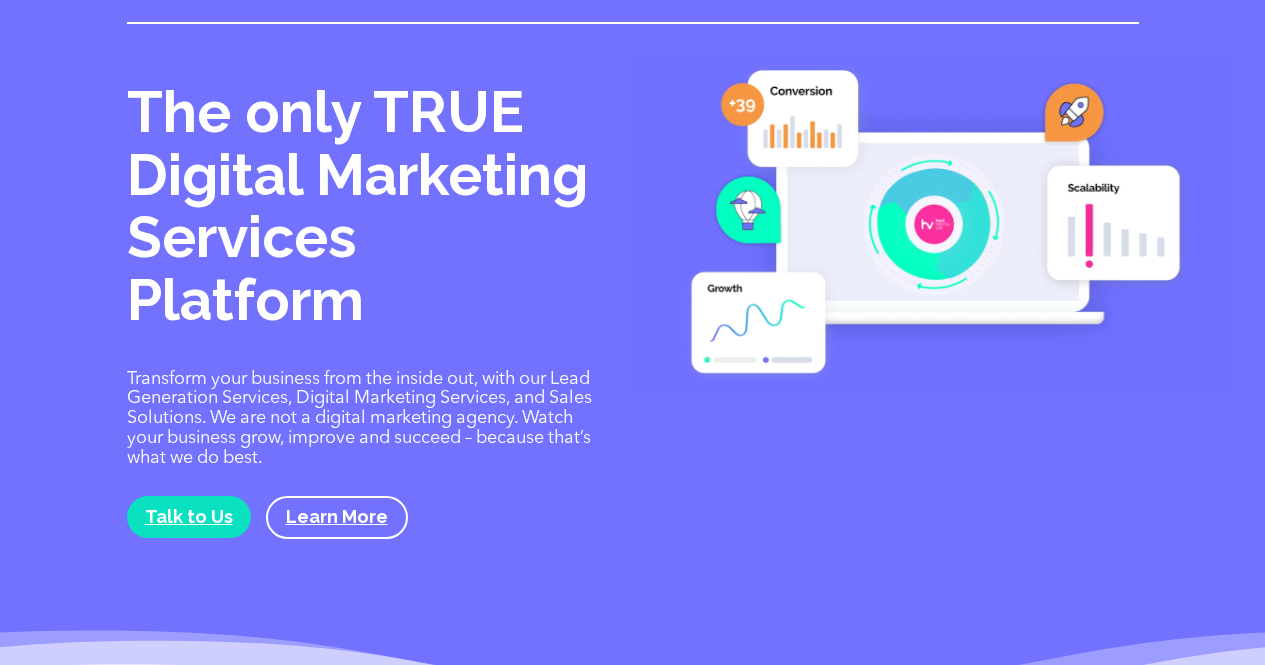 scroll, scrollTop: 0, scrollLeft: 0, axis: both 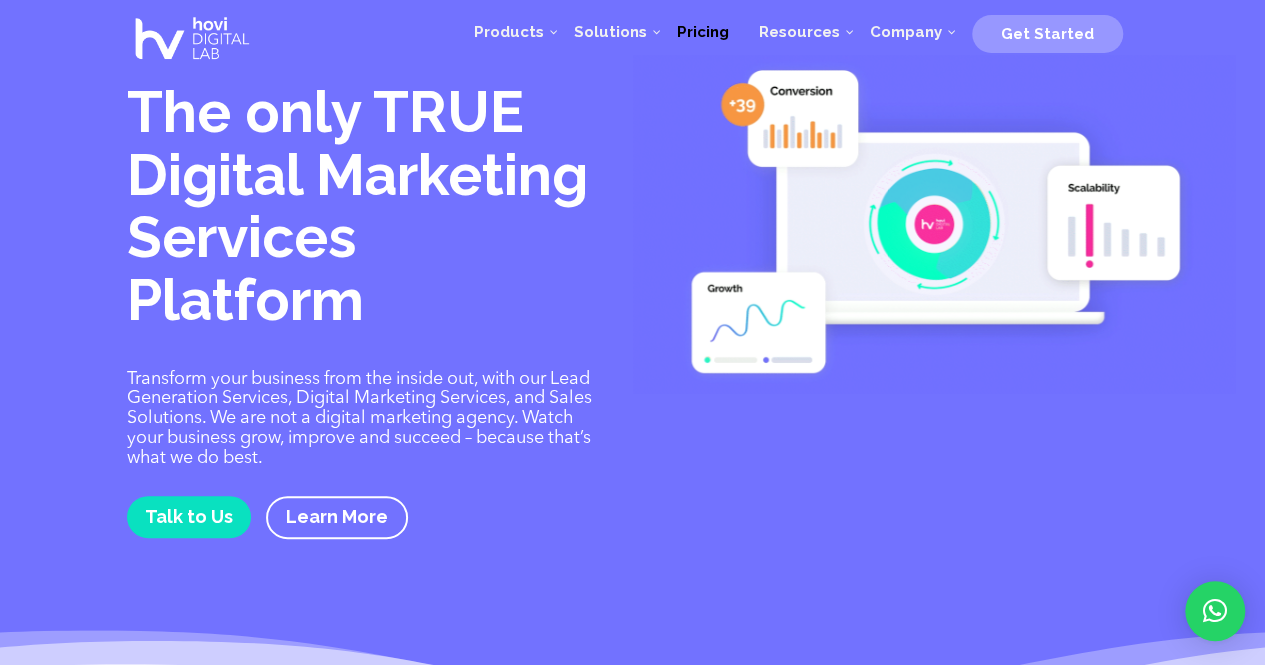 click on "Pricing" at bounding box center (703, 32) 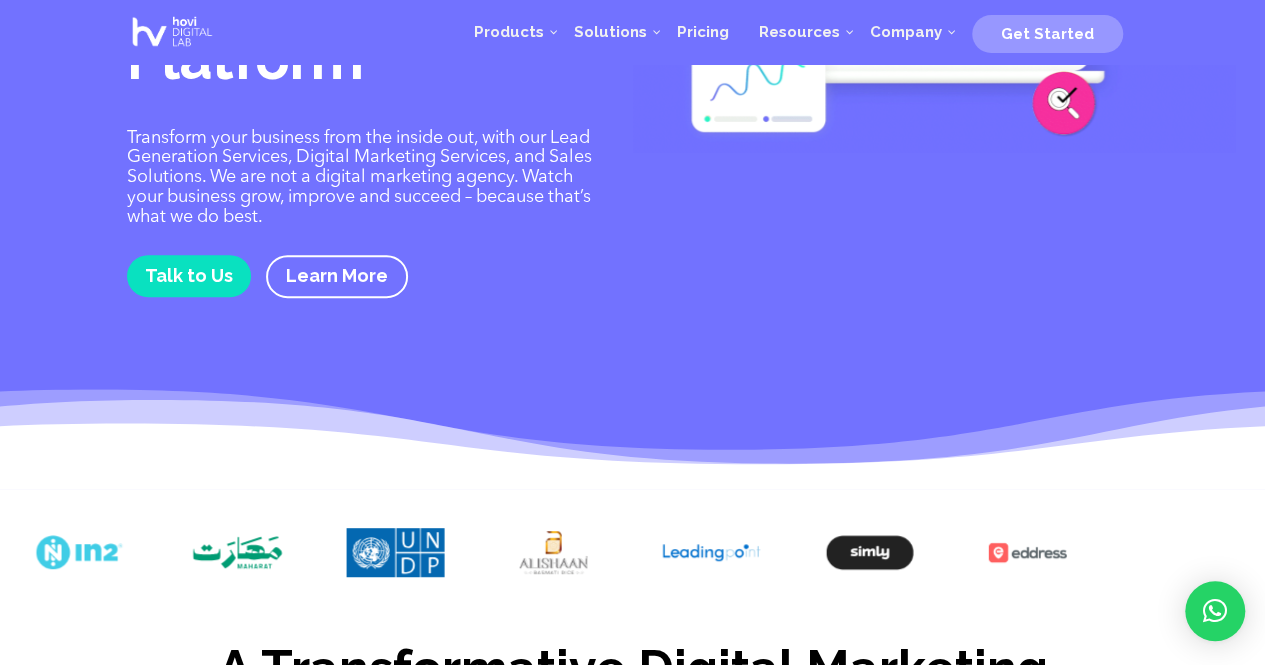 scroll, scrollTop: 245, scrollLeft: 0, axis: vertical 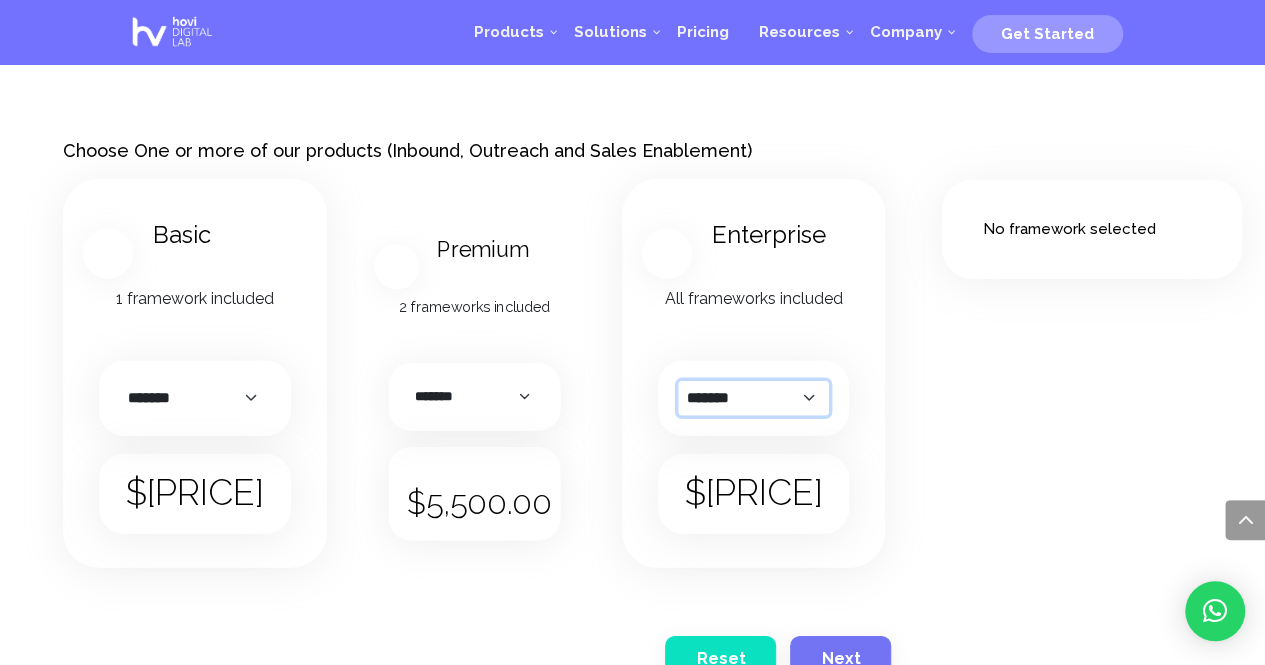 click on "*******   *********   ******" 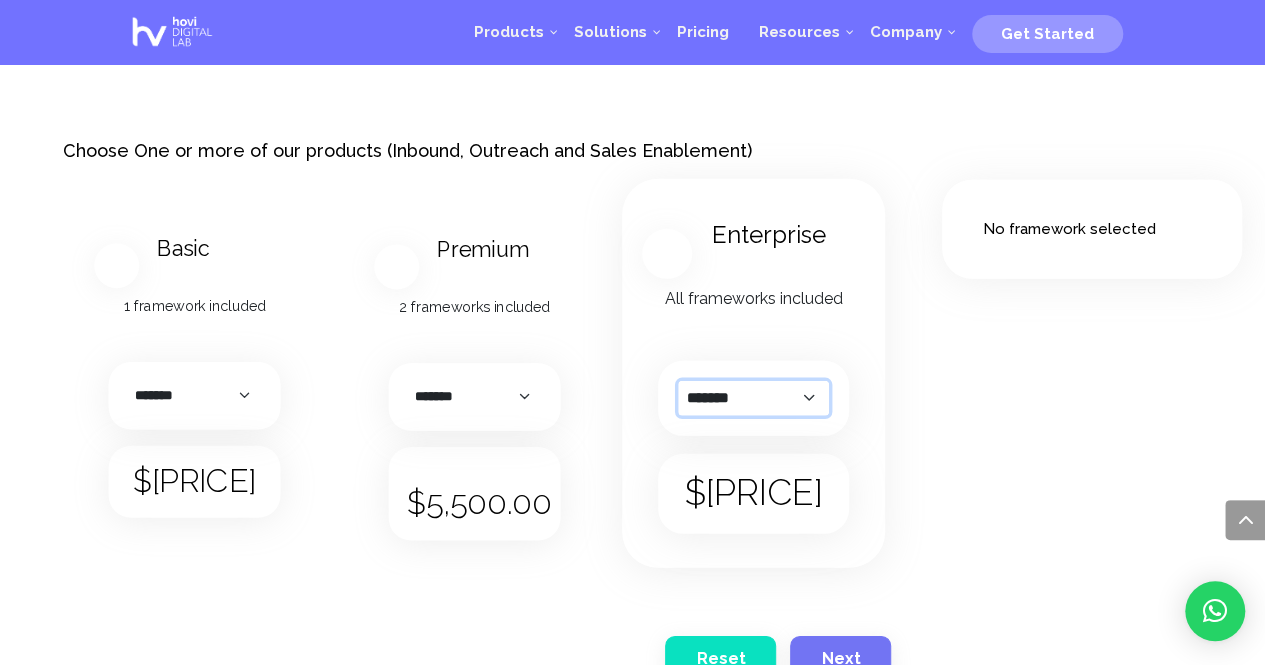 click on "*******   *********   ******" 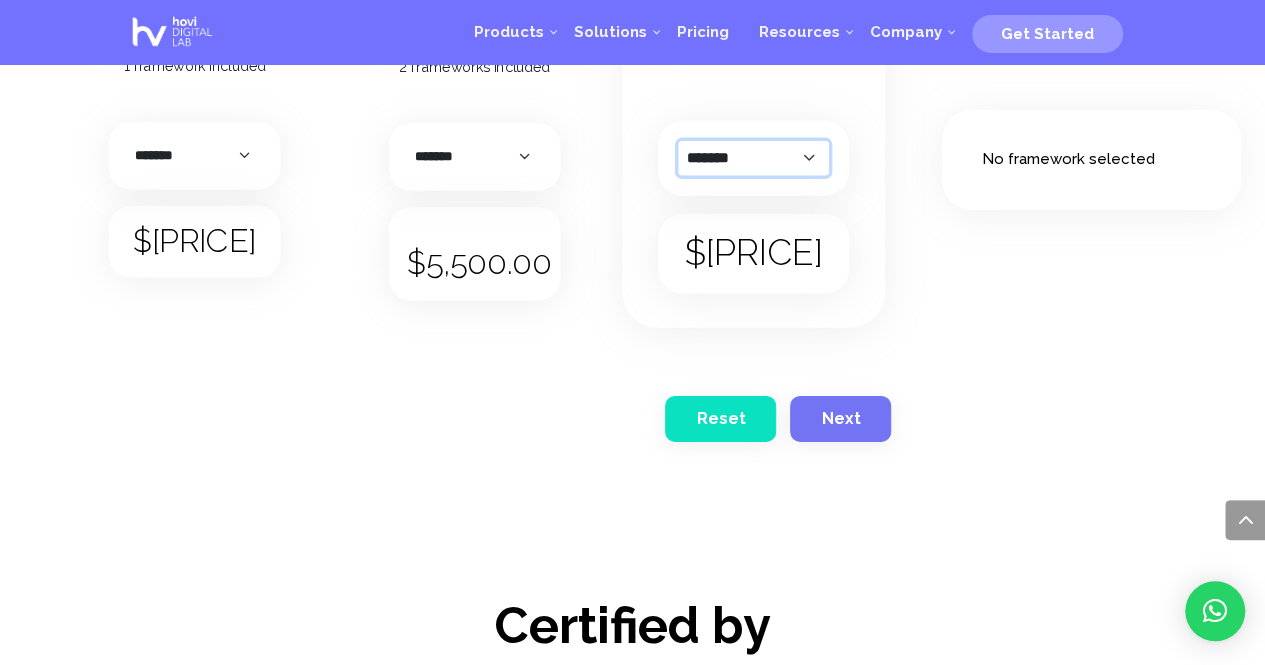 scroll, scrollTop: 2949, scrollLeft: 0, axis: vertical 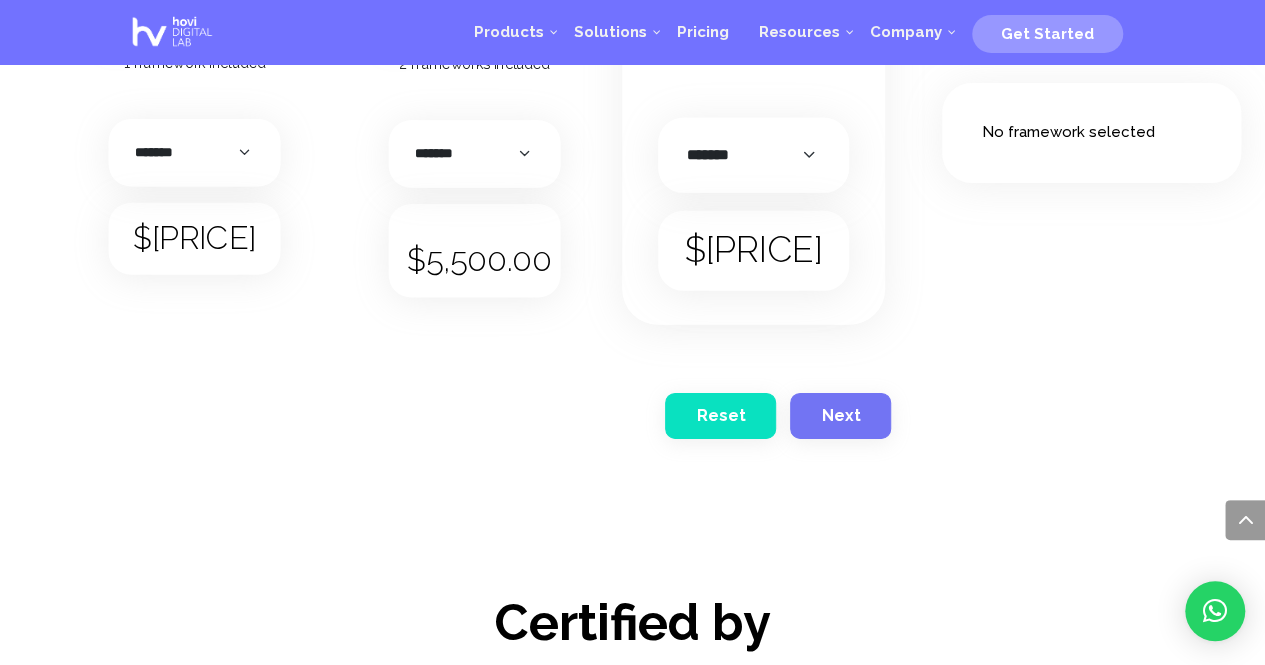 click on "$ 7,500.00    / month for 12 months" 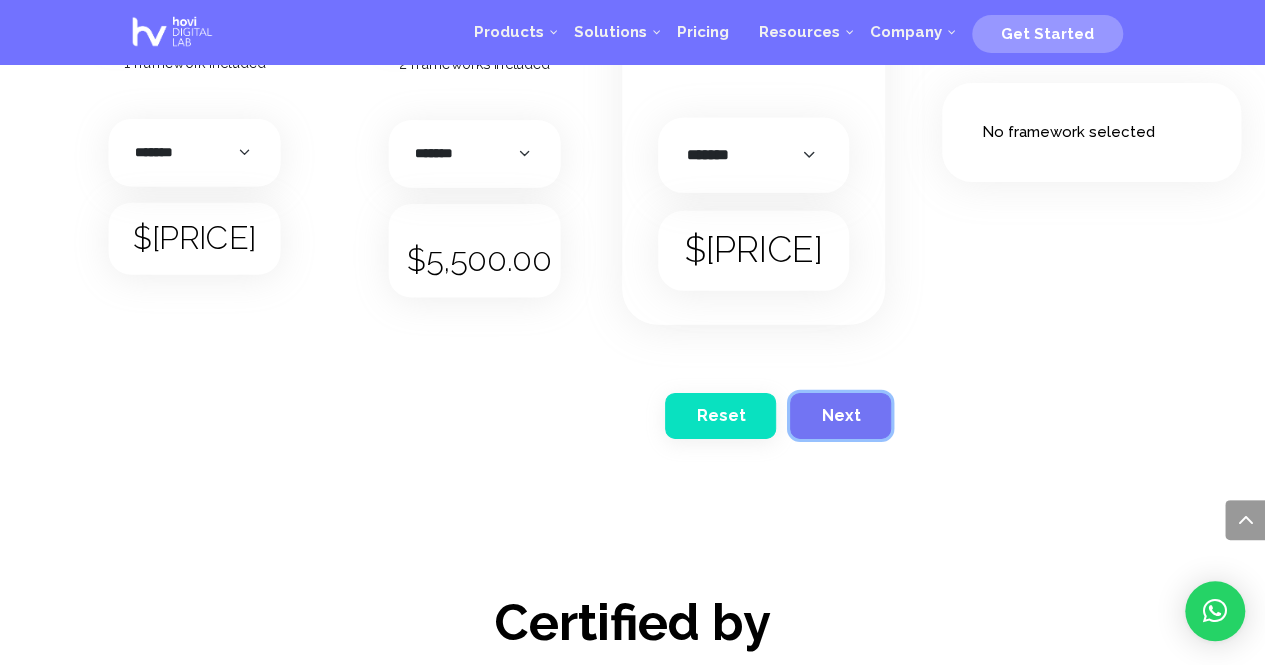 click on "Next" at bounding box center [840, 415] 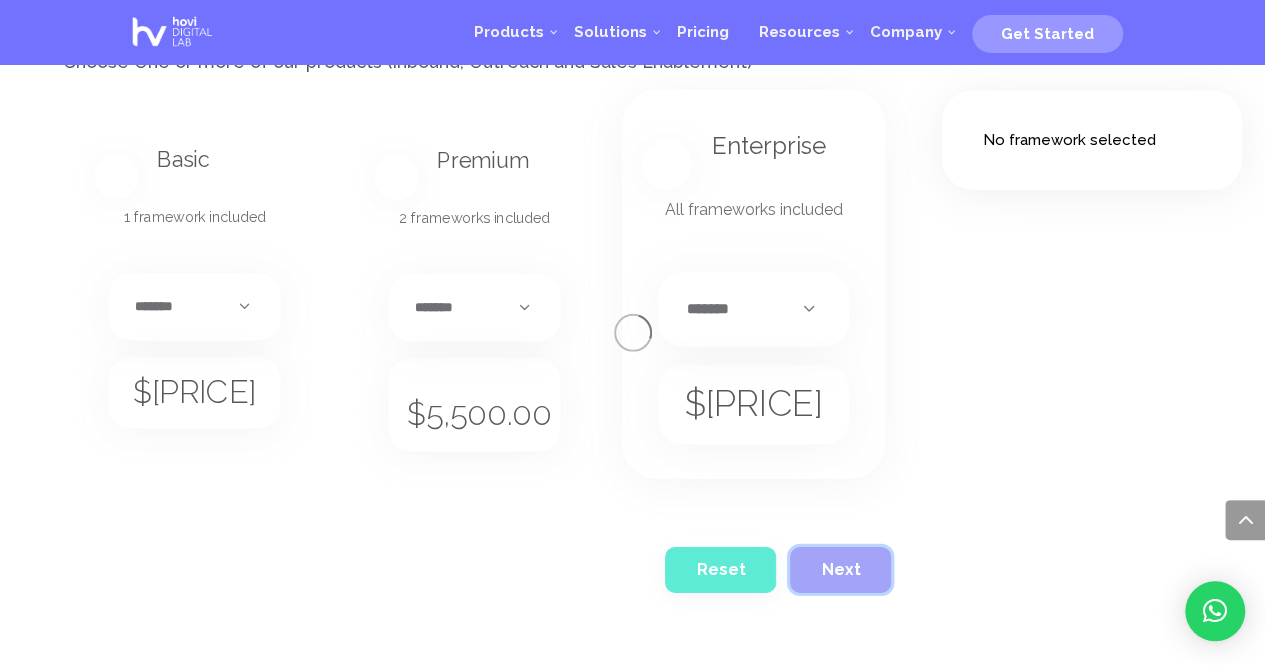scroll, scrollTop: 2794, scrollLeft: 0, axis: vertical 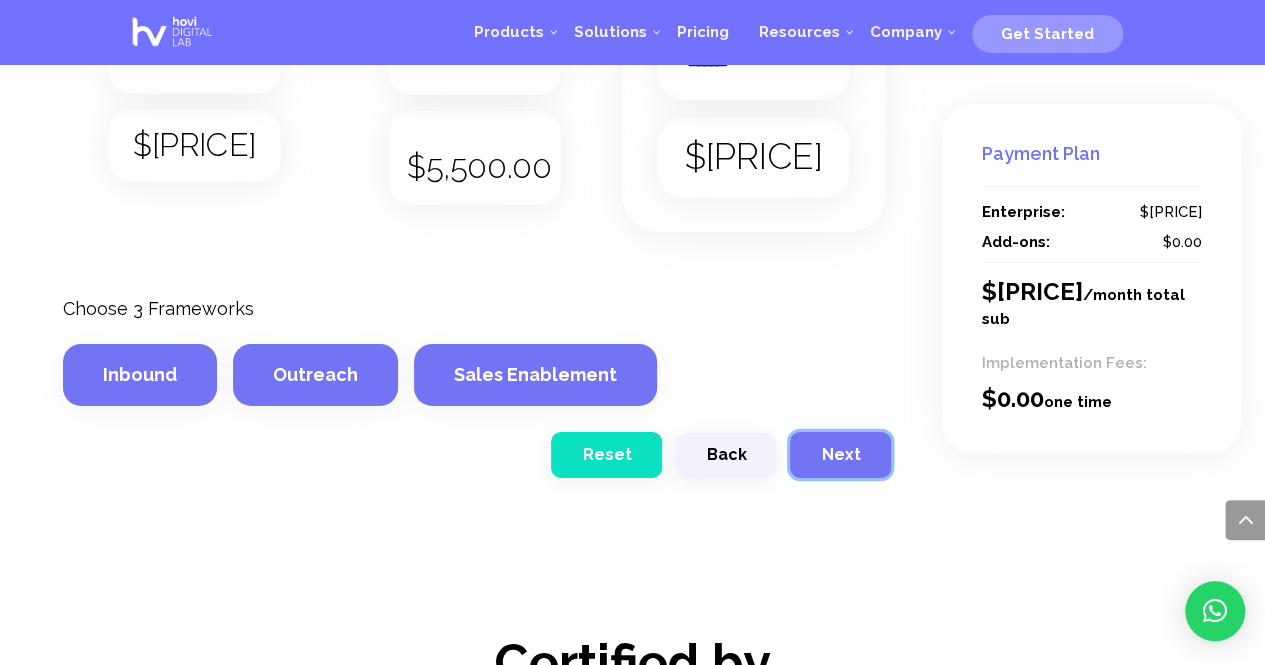 click on "Next" at bounding box center [840, 455] 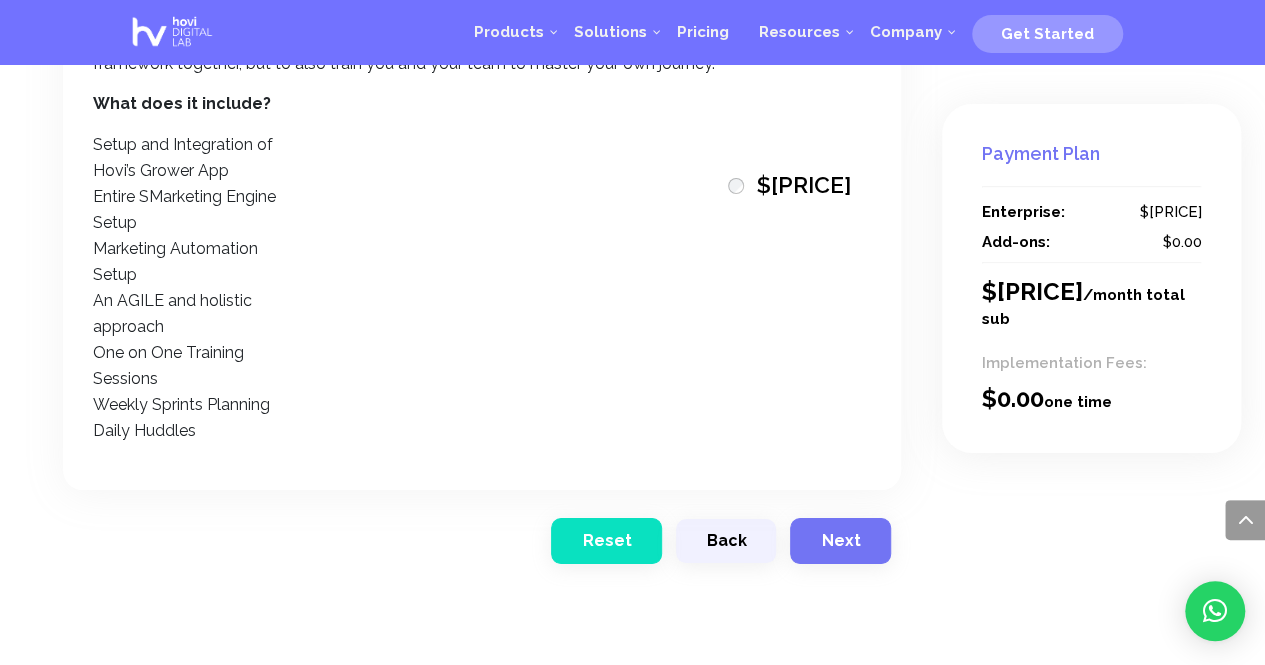 scroll, scrollTop: 3612, scrollLeft: 0, axis: vertical 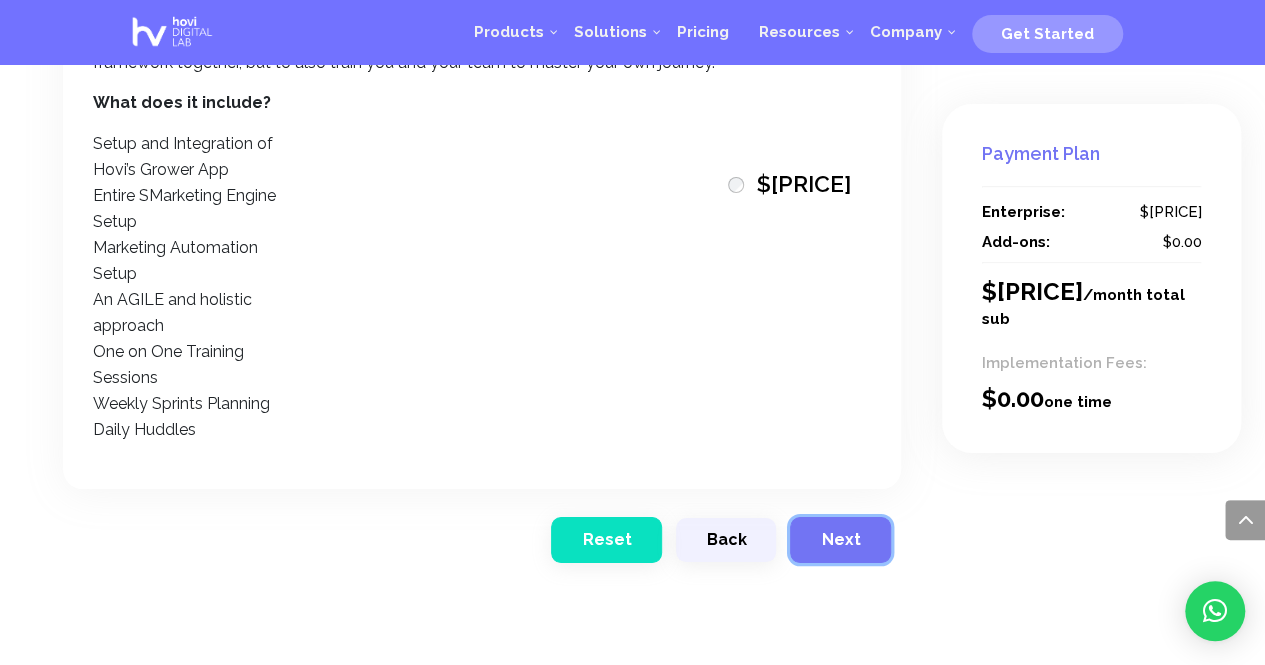 click on "Next" at bounding box center [840, 539] 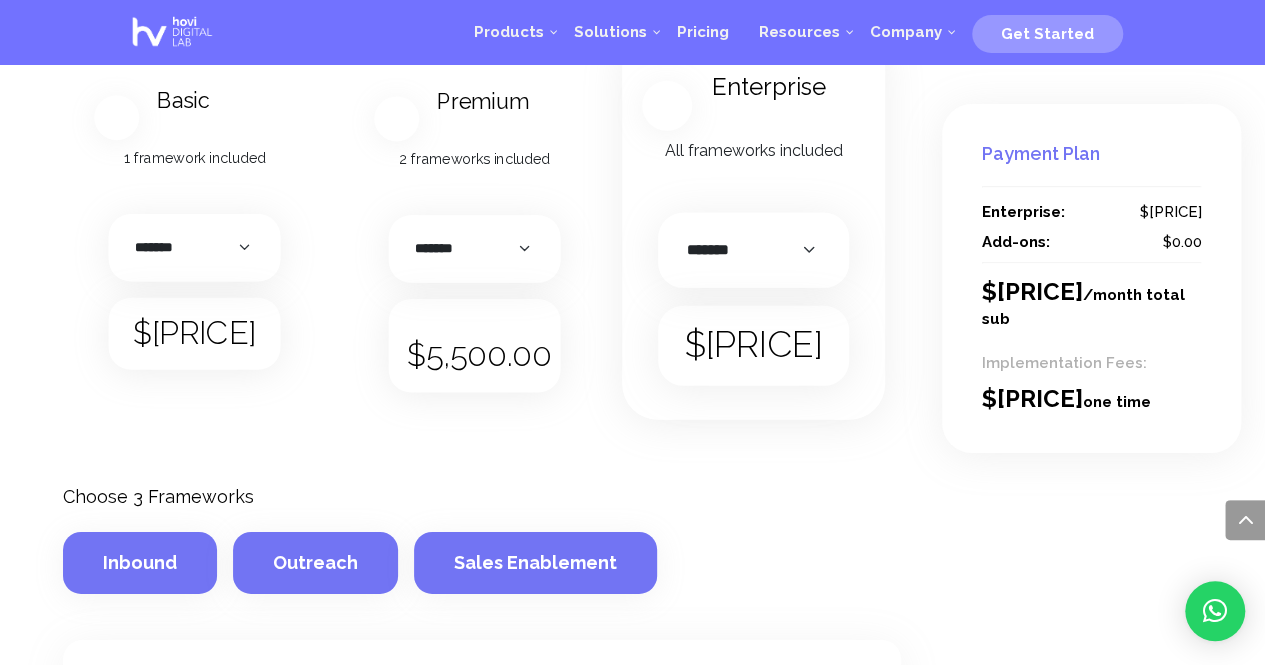 scroll, scrollTop: 2844, scrollLeft: 0, axis: vertical 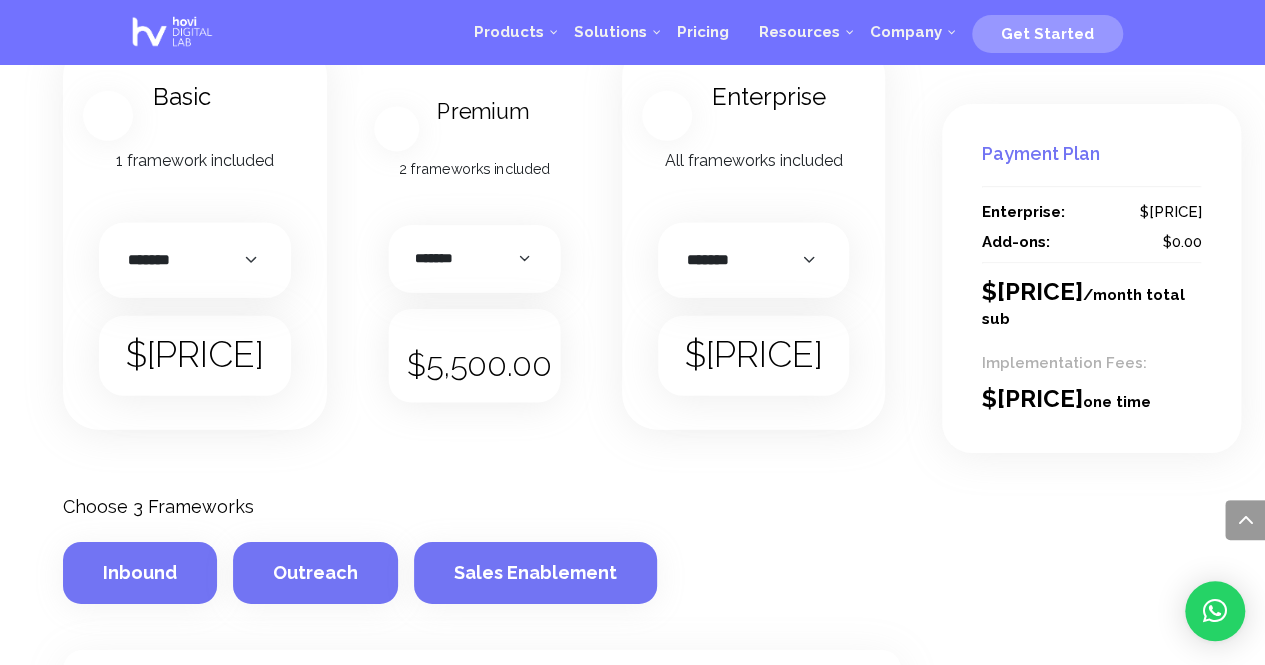click on "Basic       1 framework included
Payment   Monthly, Quarterly, Yearly                 Payment         *******   *********   ******       Clear           $ 3,500.00    / month for 12 months       Basic quantity *" at bounding box center [194, 235] 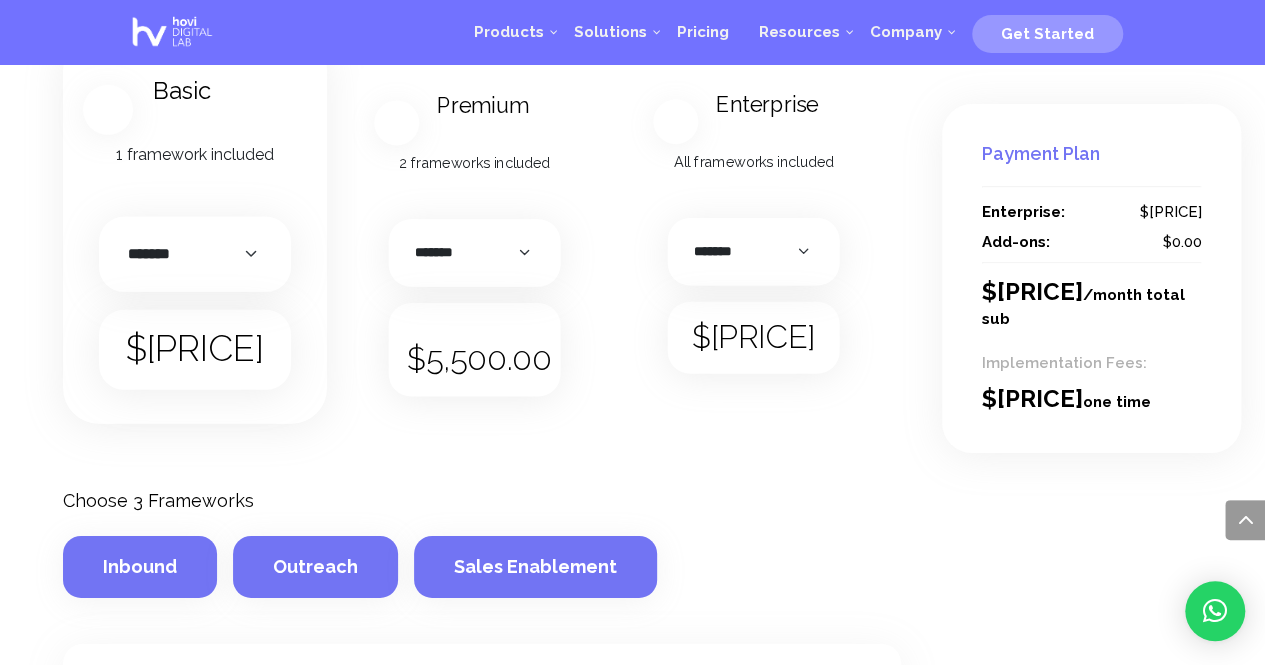 click on "Basic       1 framework included
Payment   Monthly, Quarterly, Yearly                 Payment         *******   *********   ******       Clear           $ 3,500.00    / month for 12 months       Basic quantity *" at bounding box center (194, 229) 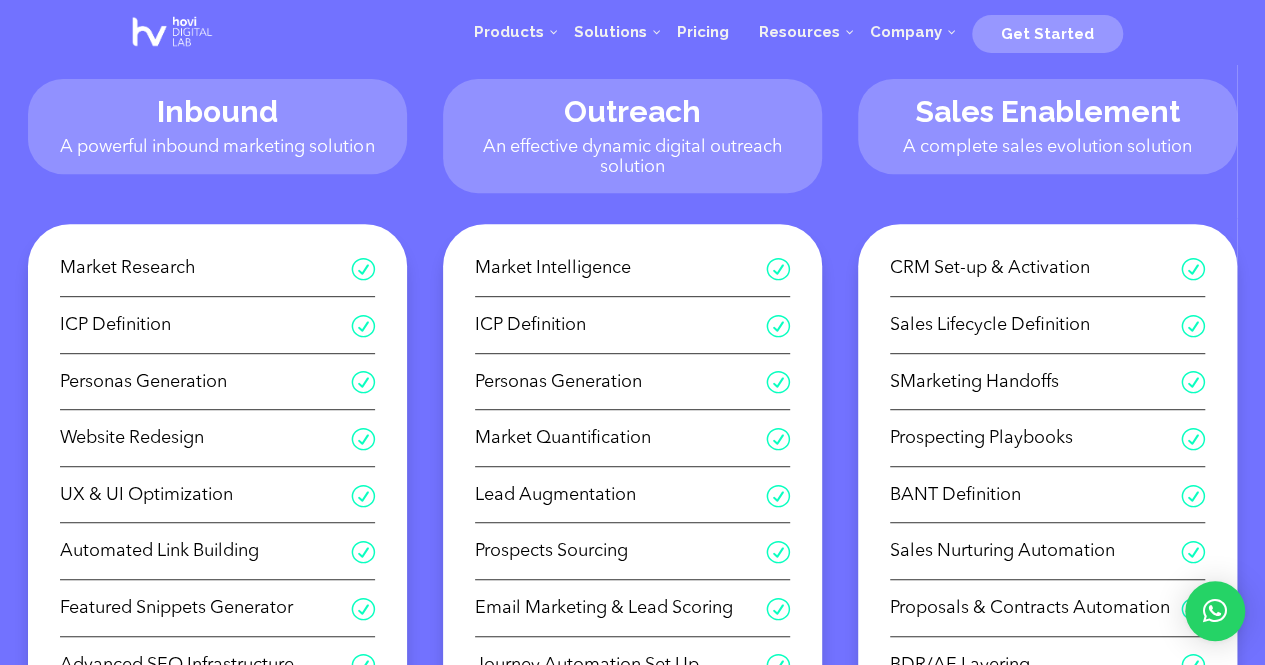 scroll, scrollTop: 355, scrollLeft: 0, axis: vertical 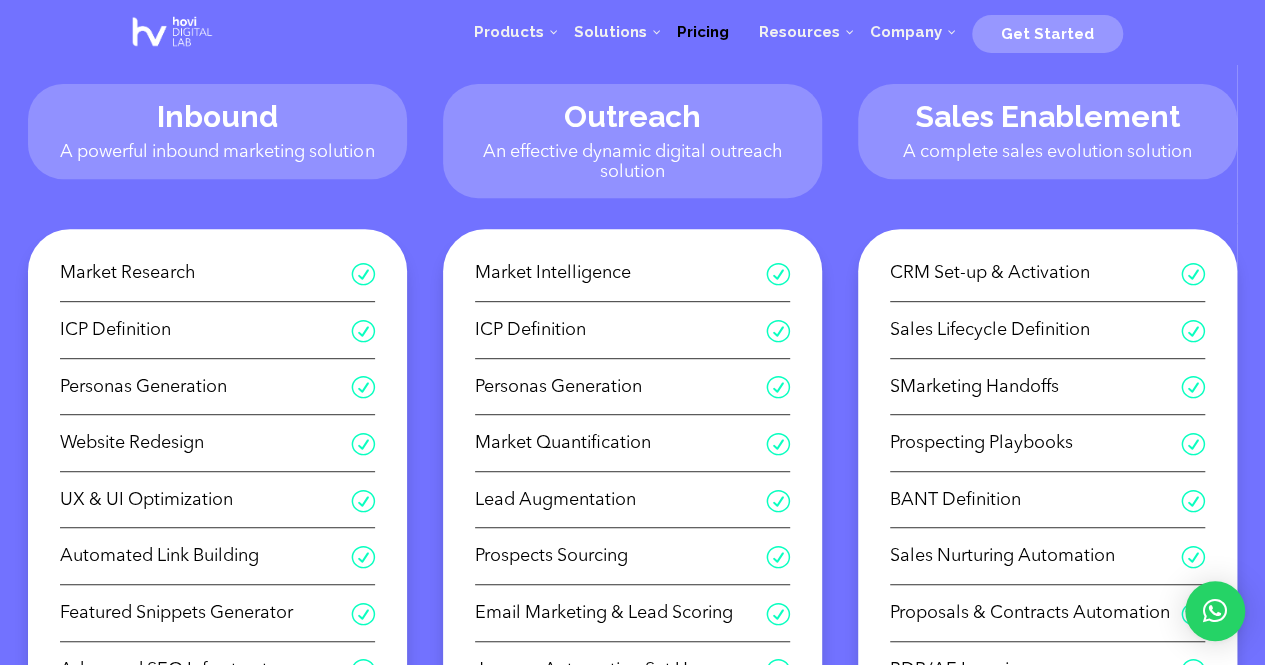 click on "Pricing" at bounding box center [703, 32] 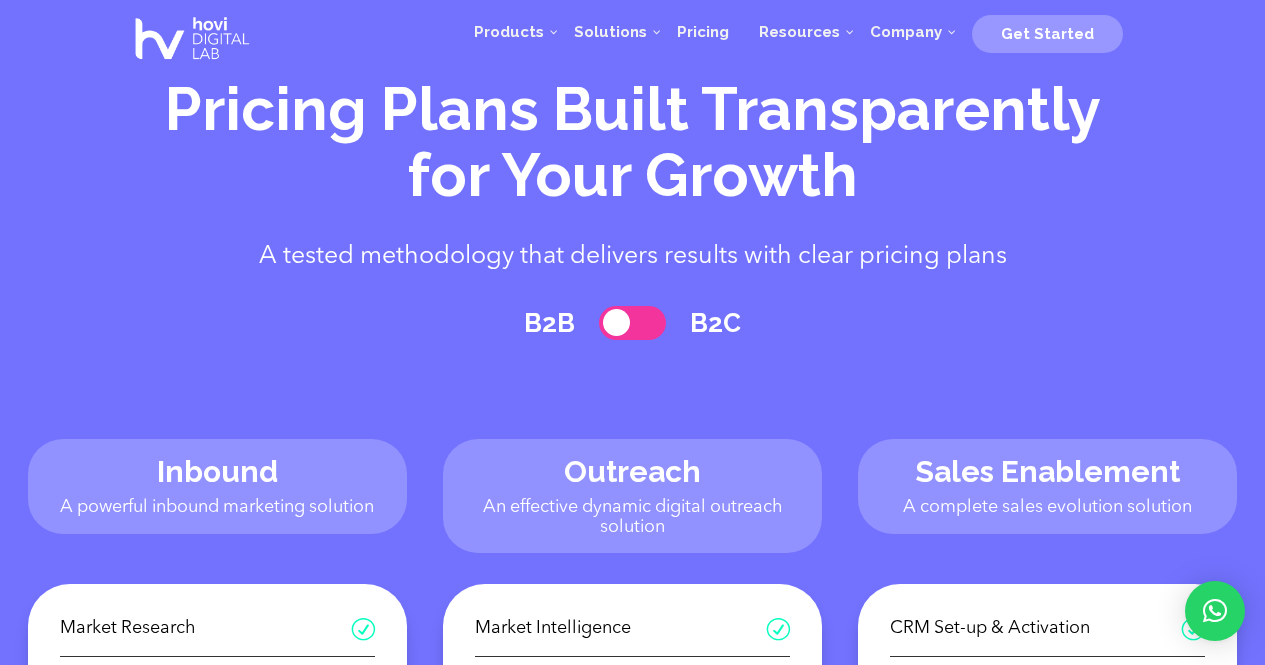 scroll, scrollTop: 0, scrollLeft: 0, axis: both 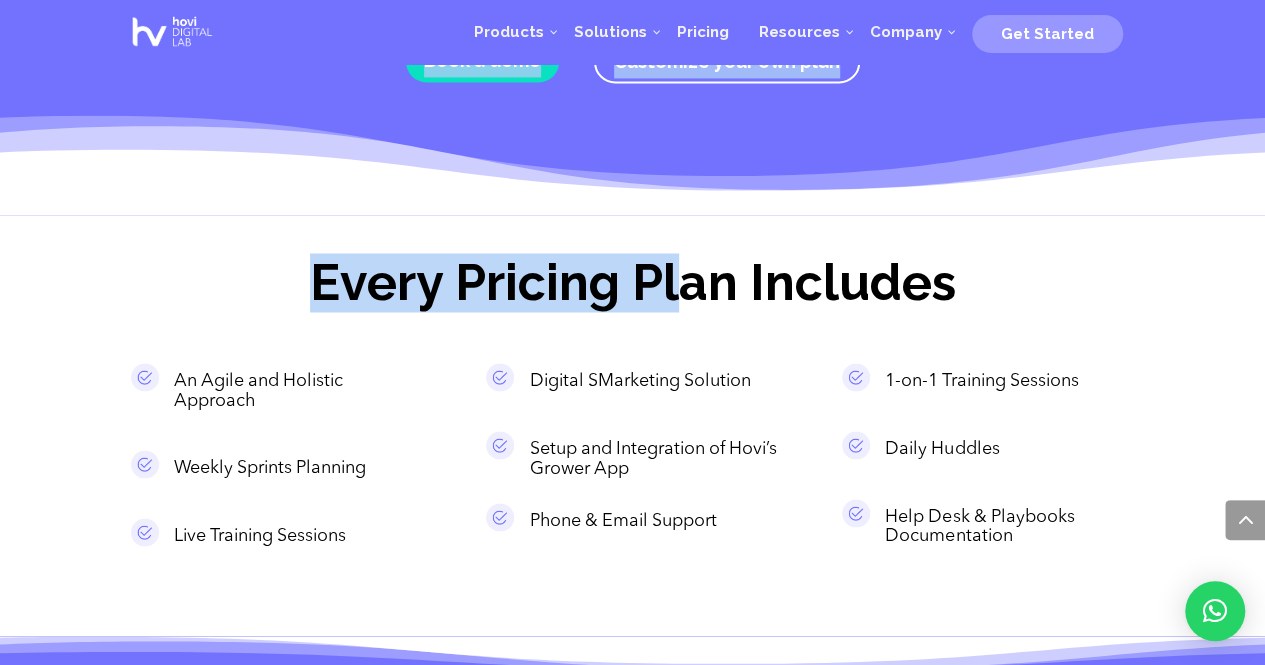 drag, startPoint x: 478, startPoint y: 204, endPoint x: 691, endPoint y: 135, distance: 223.8973 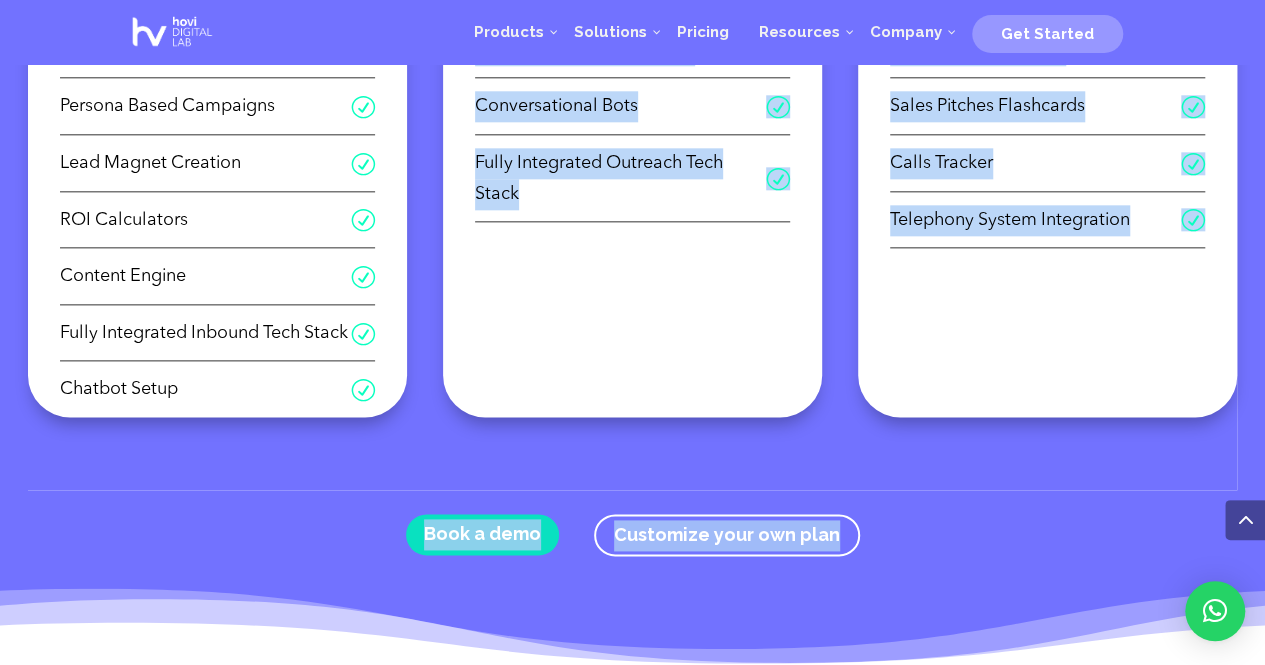click on "R Market Intelligence
R ICP Definition
R Personas Generation
R Market Quantification
R Lead Augmentation
R Prospects Sourcing
R Email Marketing & Lead Scoring
R Journey Automation Set Up
R SMS/Whatsapp Outreach
R Retargeting Ad Campaigns
R Conversational Bots
R Fully Integrated Outreach Tech Stack" at bounding box center (632, -44) 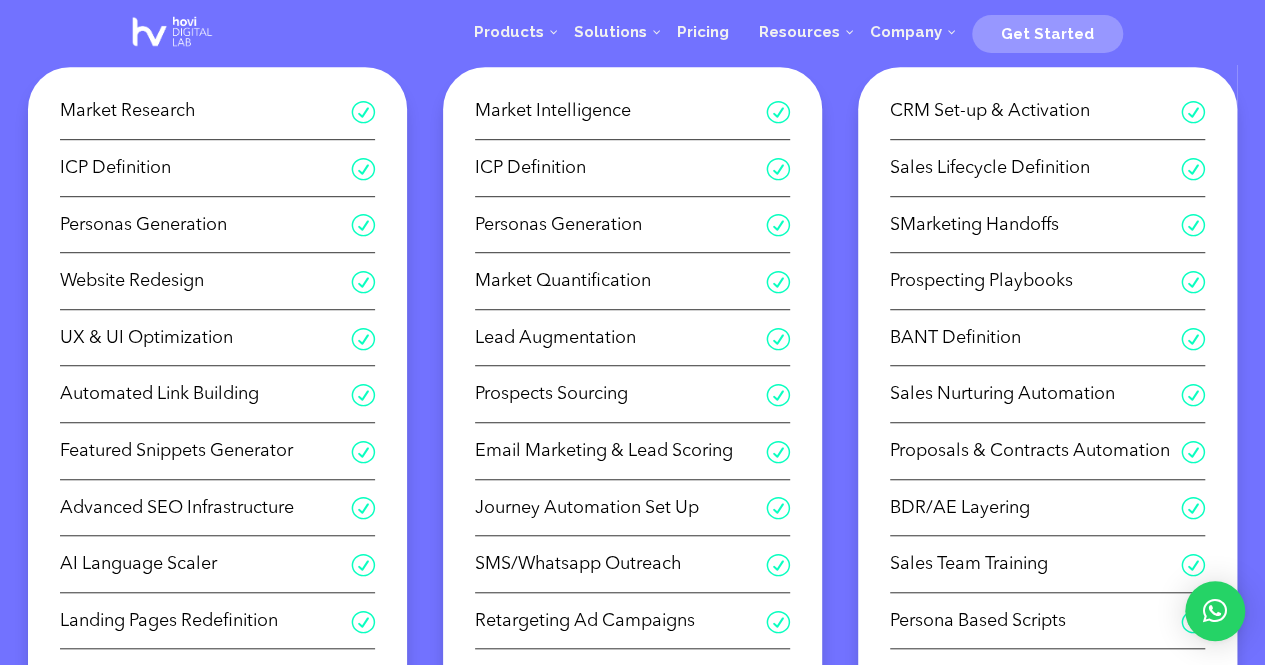 scroll, scrollTop: 518, scrollLeft: 0, axis: vertical 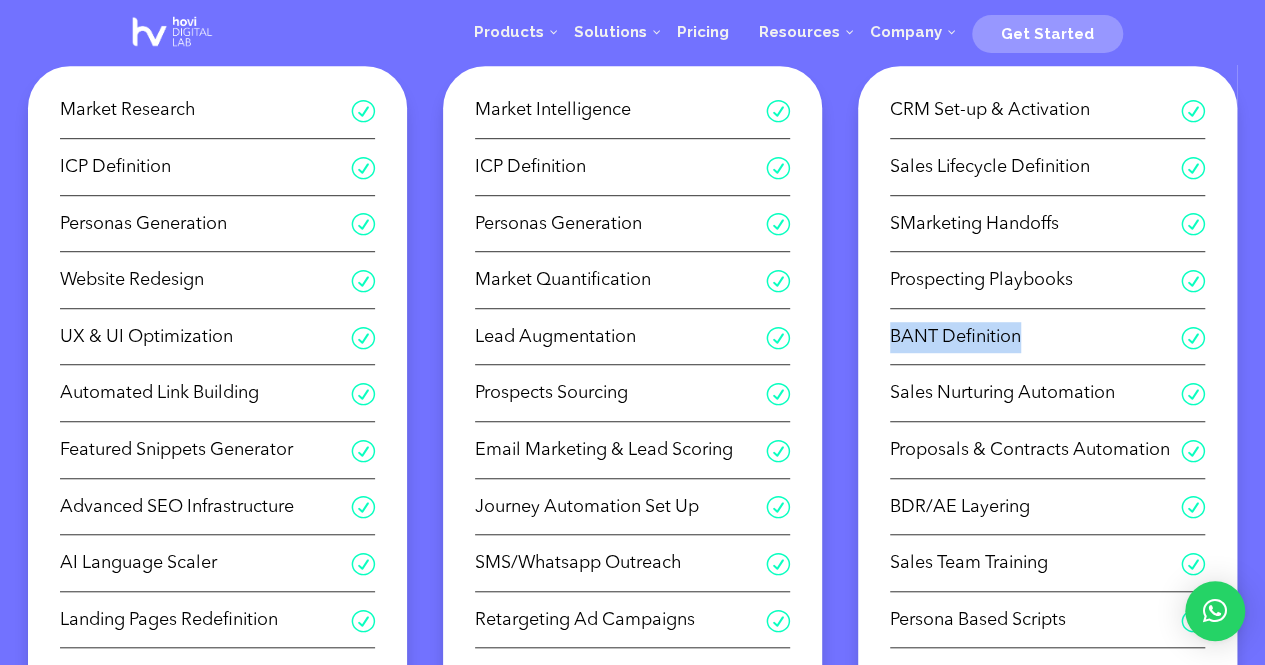 drag, startPoint x: 892, startPoint y: 333, endPoint x: 1019, endPoint y: 337, distance: 127.06297 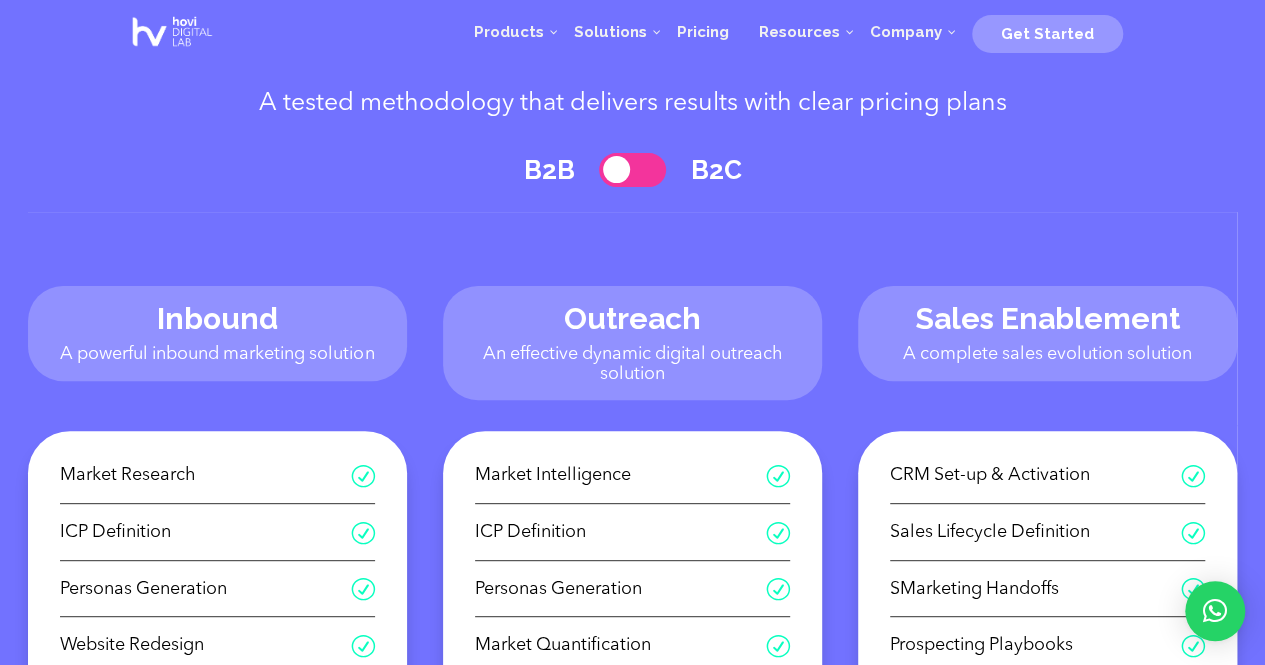 scroll, scrollTop: 0, scrollLeft: 0, axis: both 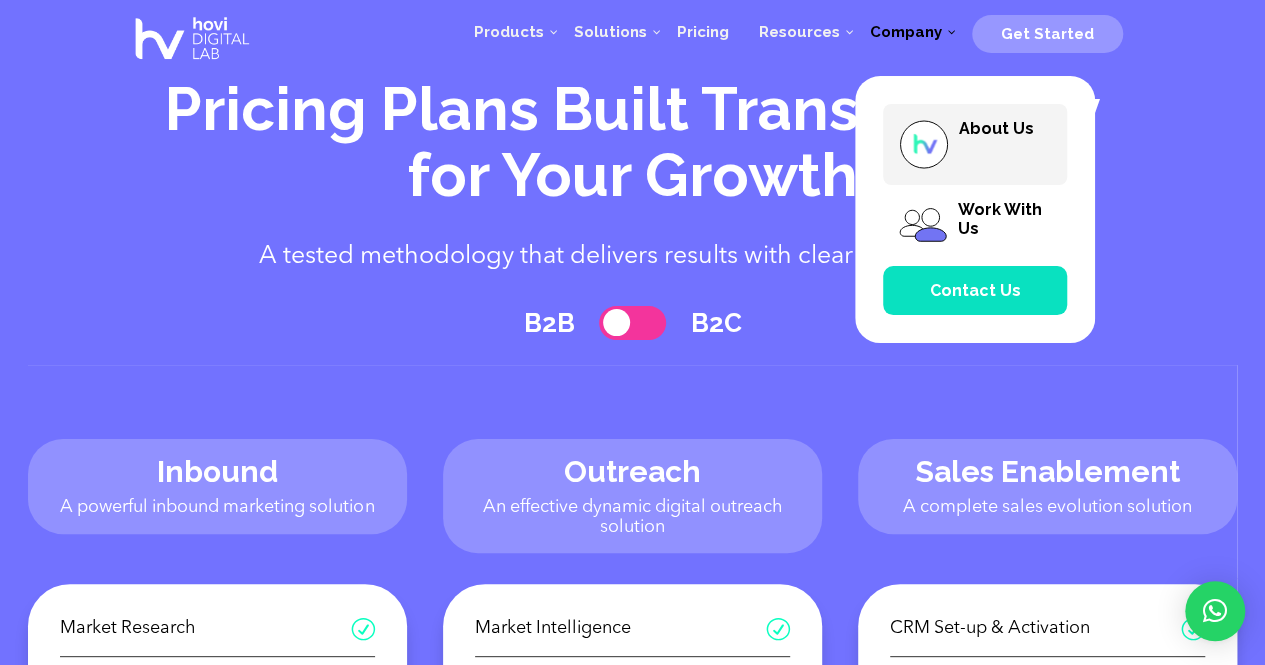 click on "About Us" at bounding box center [975, 144] 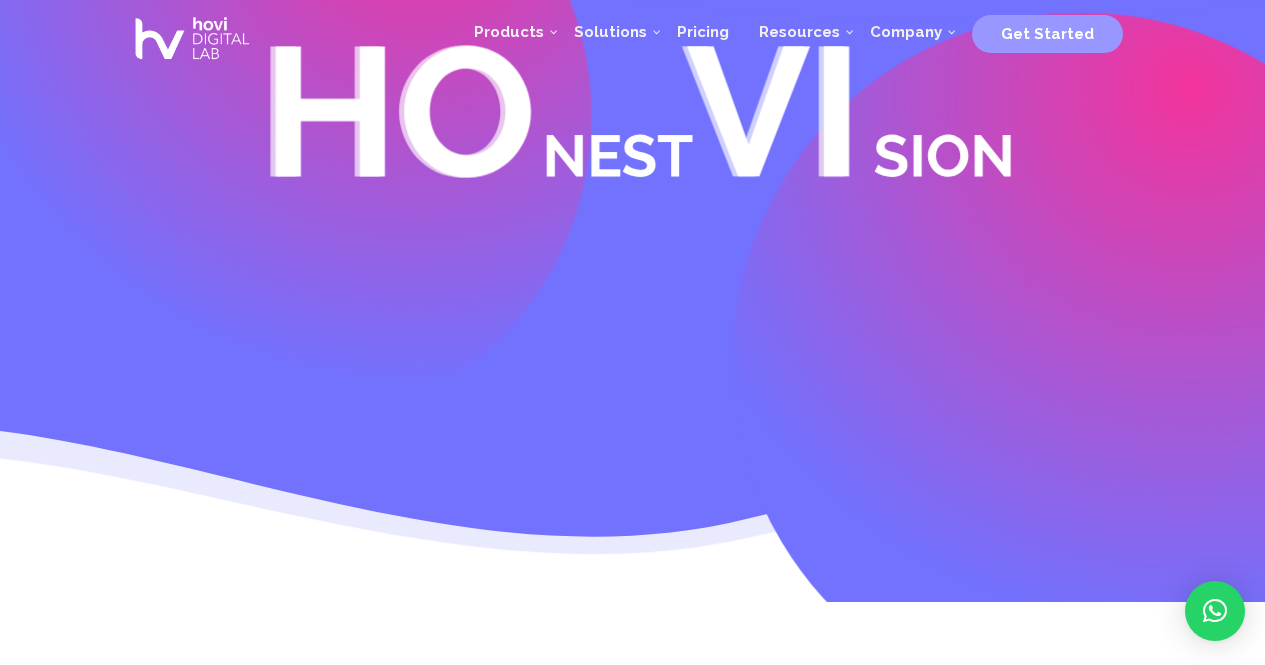 scroll, scrollTop: 0, scrollLeft: 0, axis: both 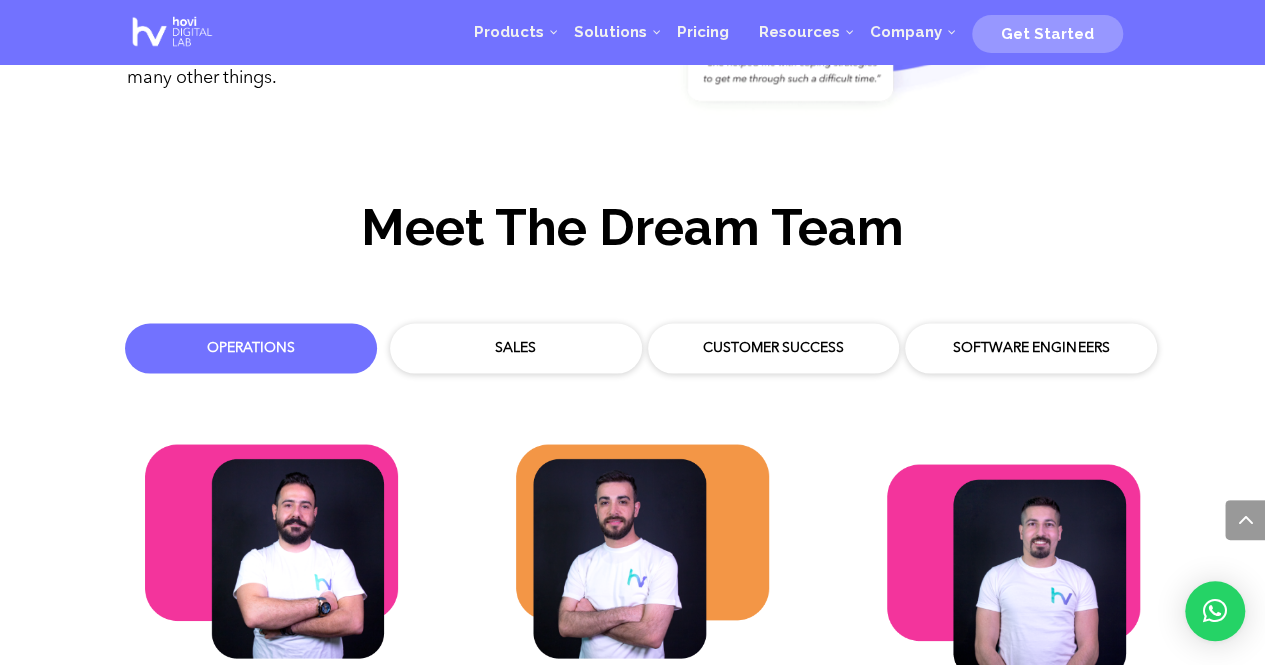 click on "Sales" at bounding box center [516, 348] 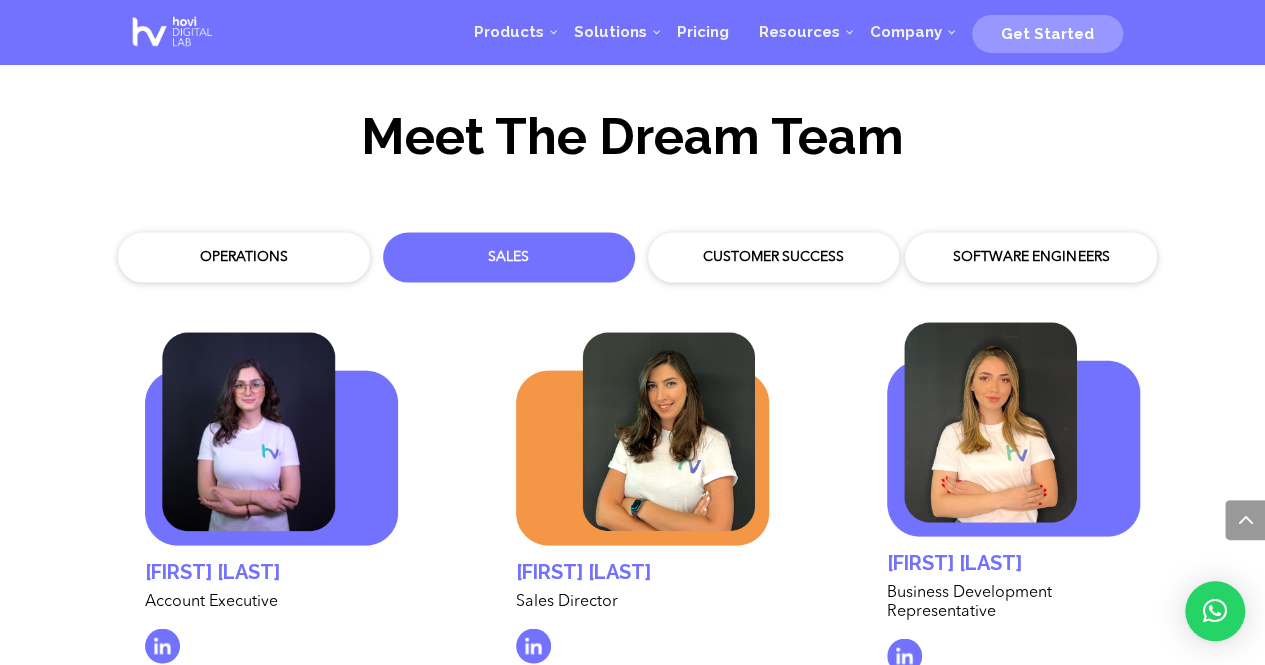 scroll, scrollTop: 5562, scrollLeft: 0, axis: vertical 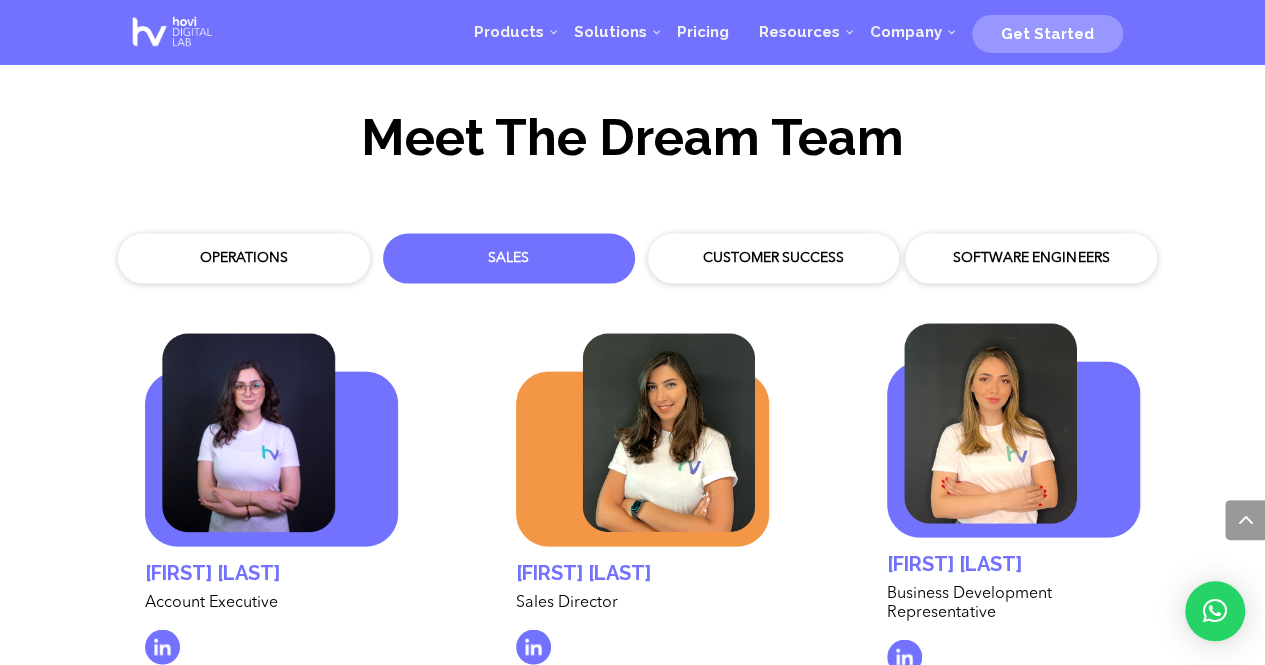 click on "Customer Success" at bounding box center (774, 258) 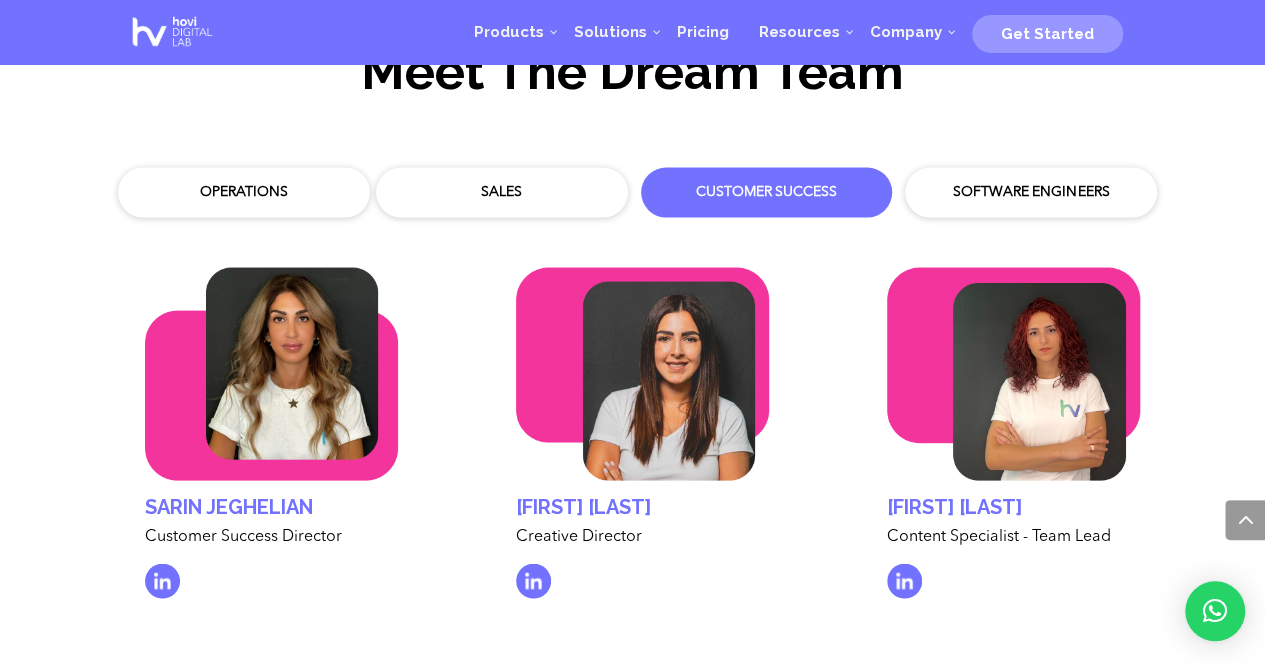 scroll, scrollTop: 5627, scrollLeft: 0, axis: vertical 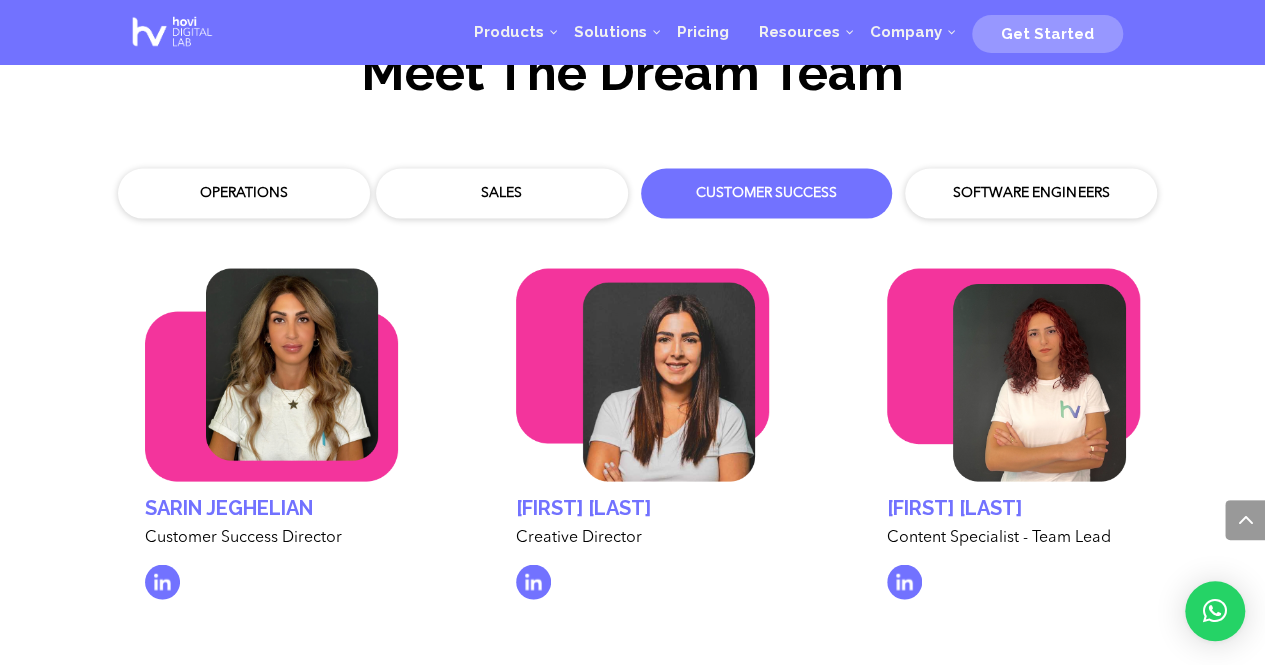 click on "Software Engineers" at bounding box center (1031, 193) 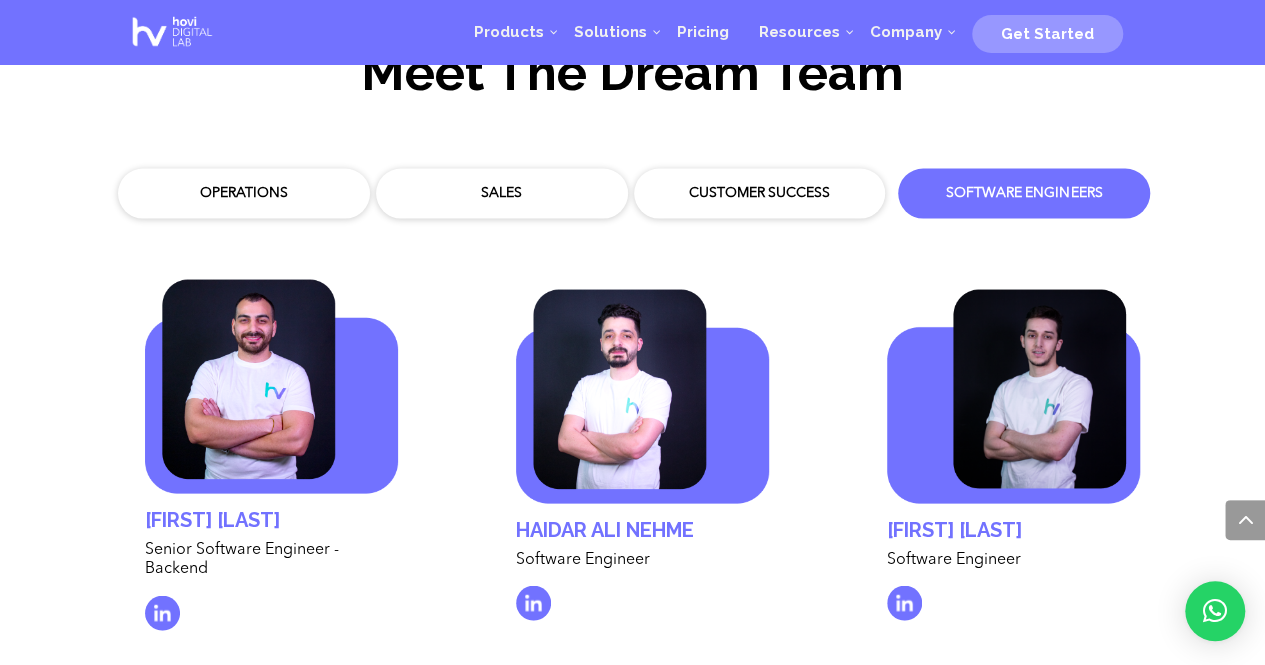 click on "Customer Success" at bounding box center [760, 193] 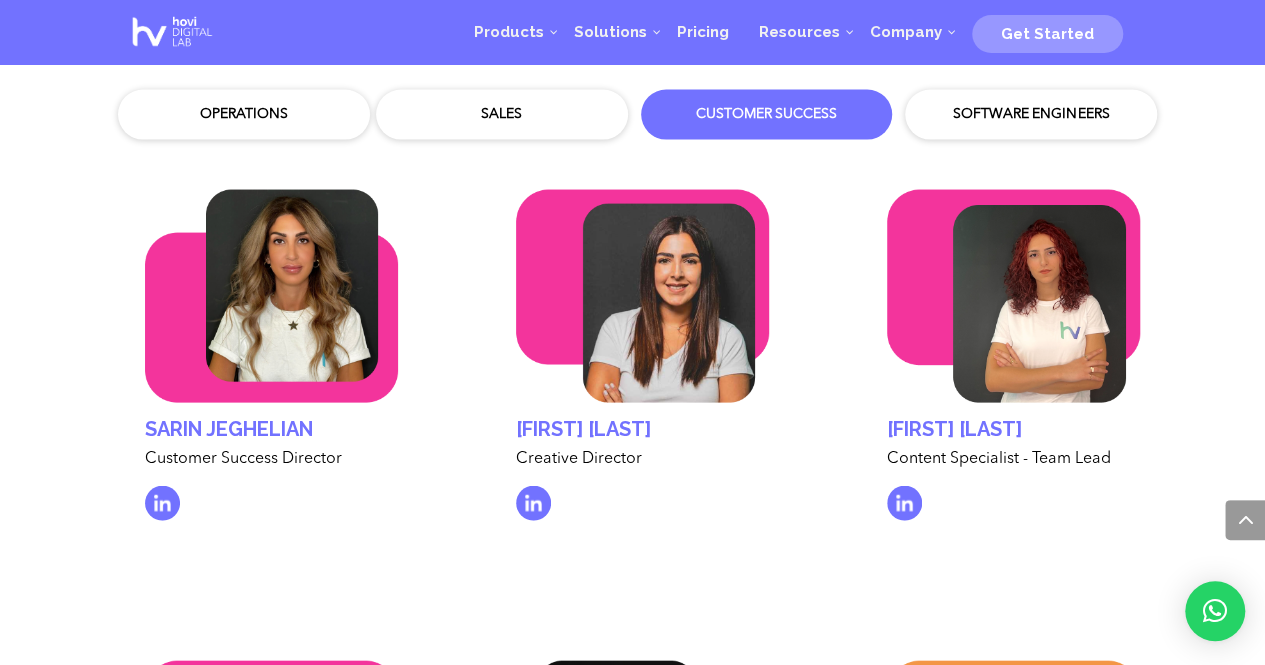 scroll, scrollTop: 5702, scrollLeft: 0, axis: vertical 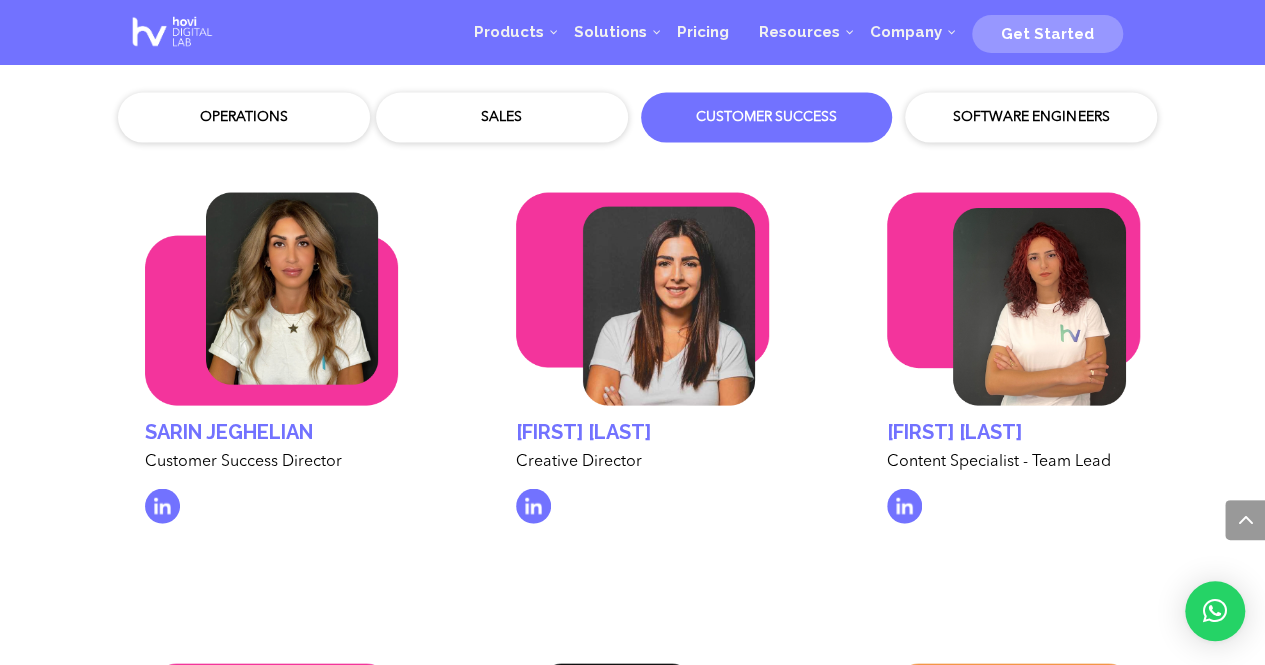 click on "Sales" at bounding box center [502, 118] 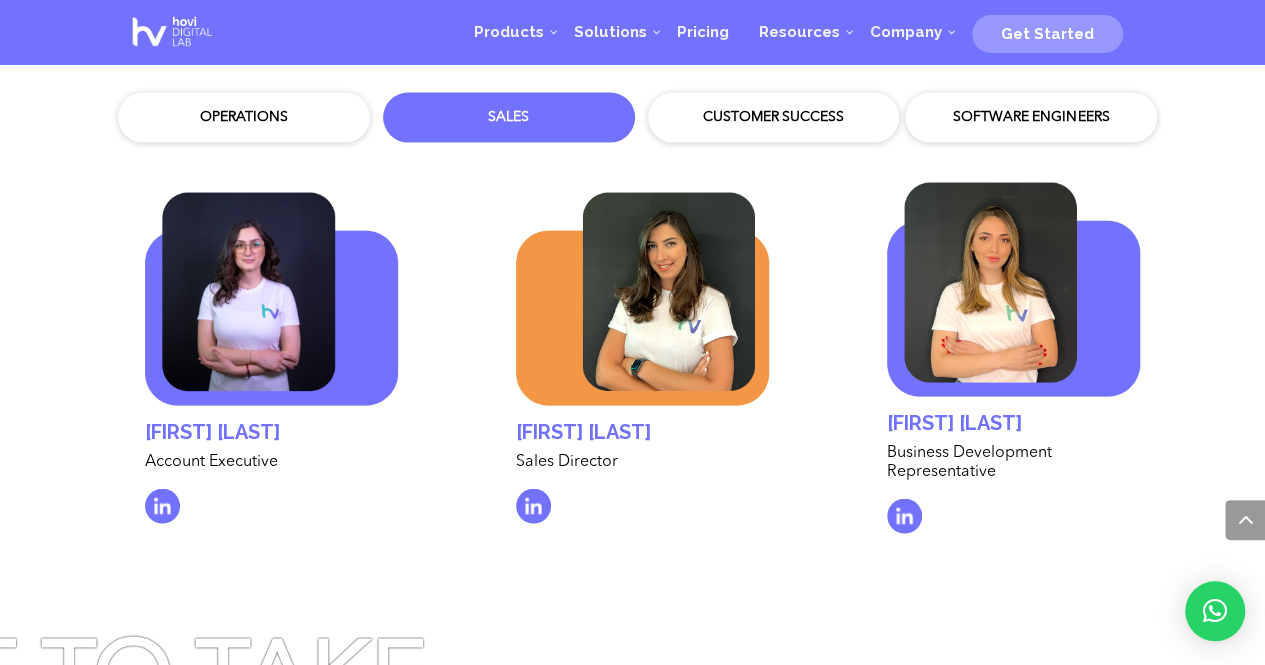 click on "Operations" at bounding box center (244, 118) 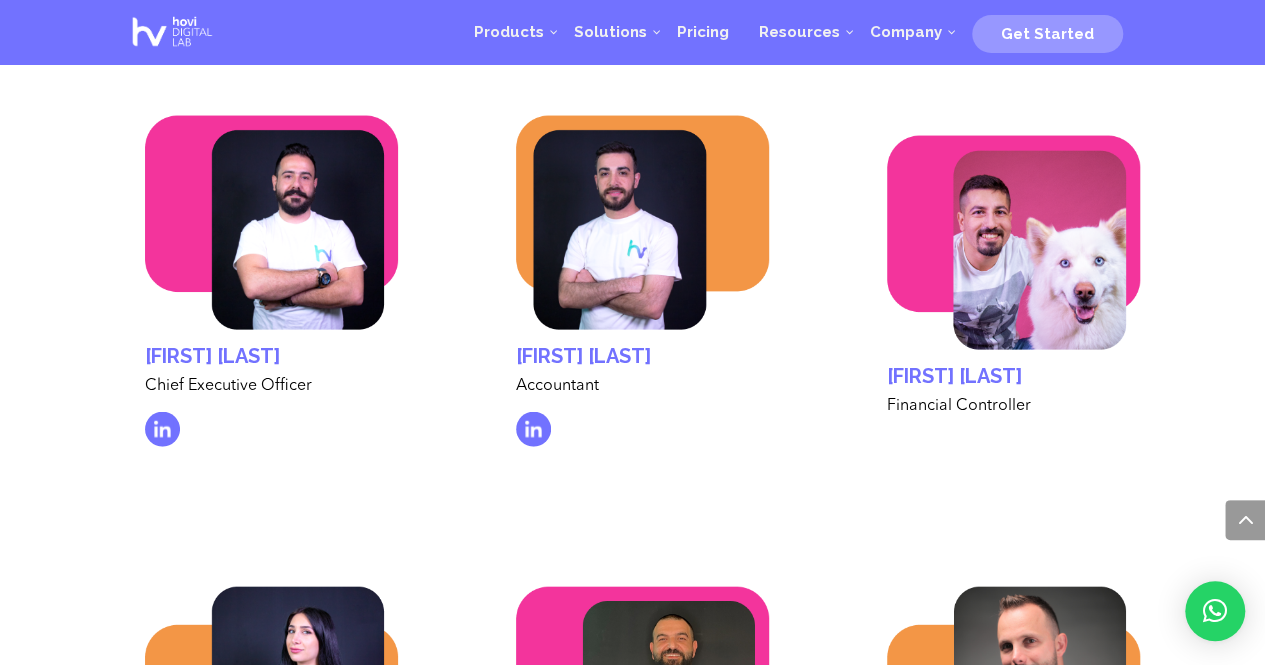 scroll, scrollTop: 5800, scrollLeft: 0, axis: vertical 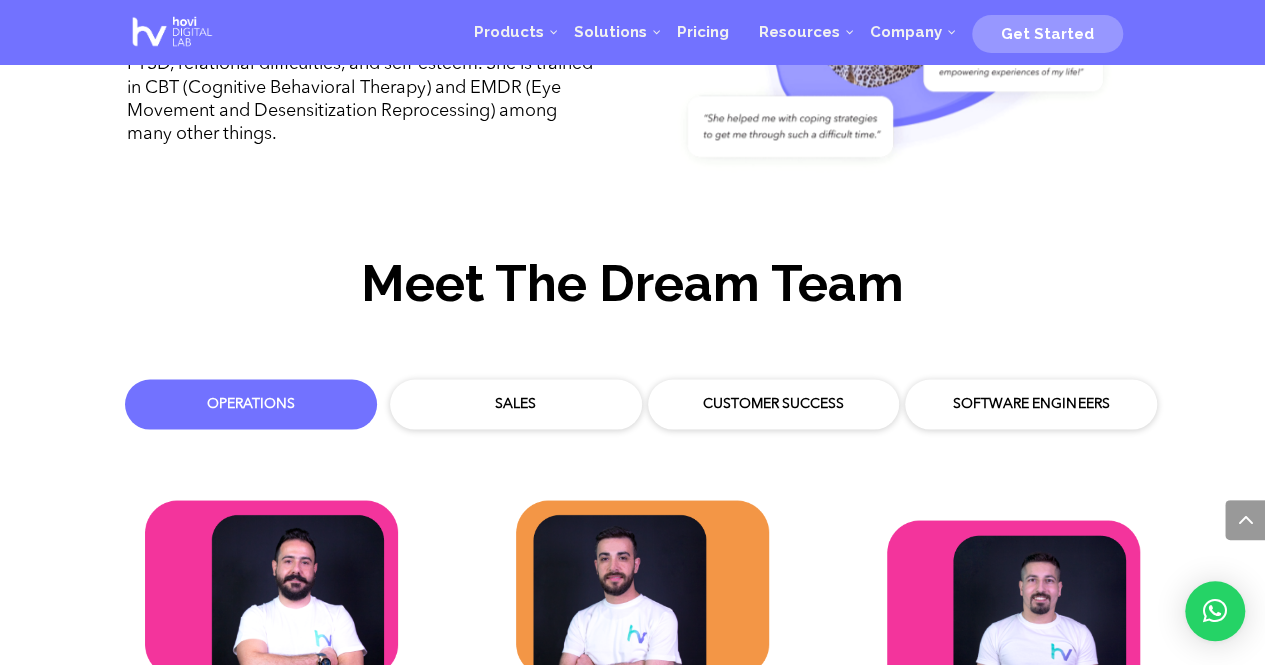 click on "Software Engineers" at bounding box center [1031, 404] 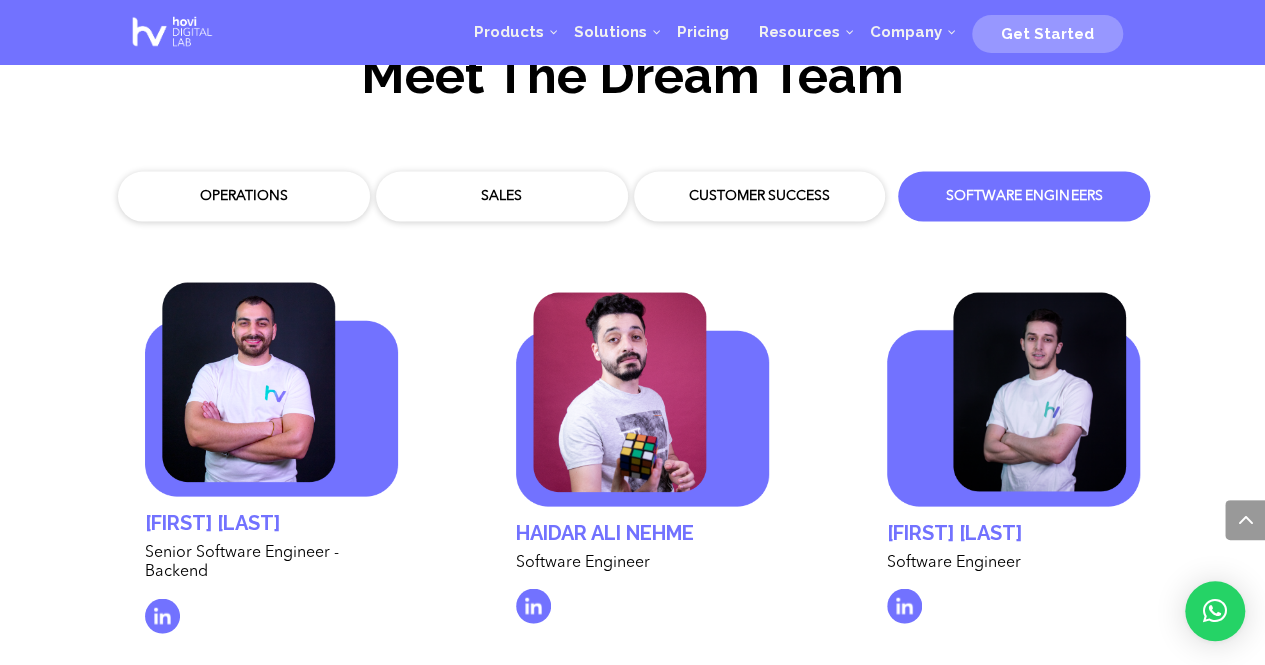 scroll, scrollTop: 5545, scrollLeft: 0, axis: vertical 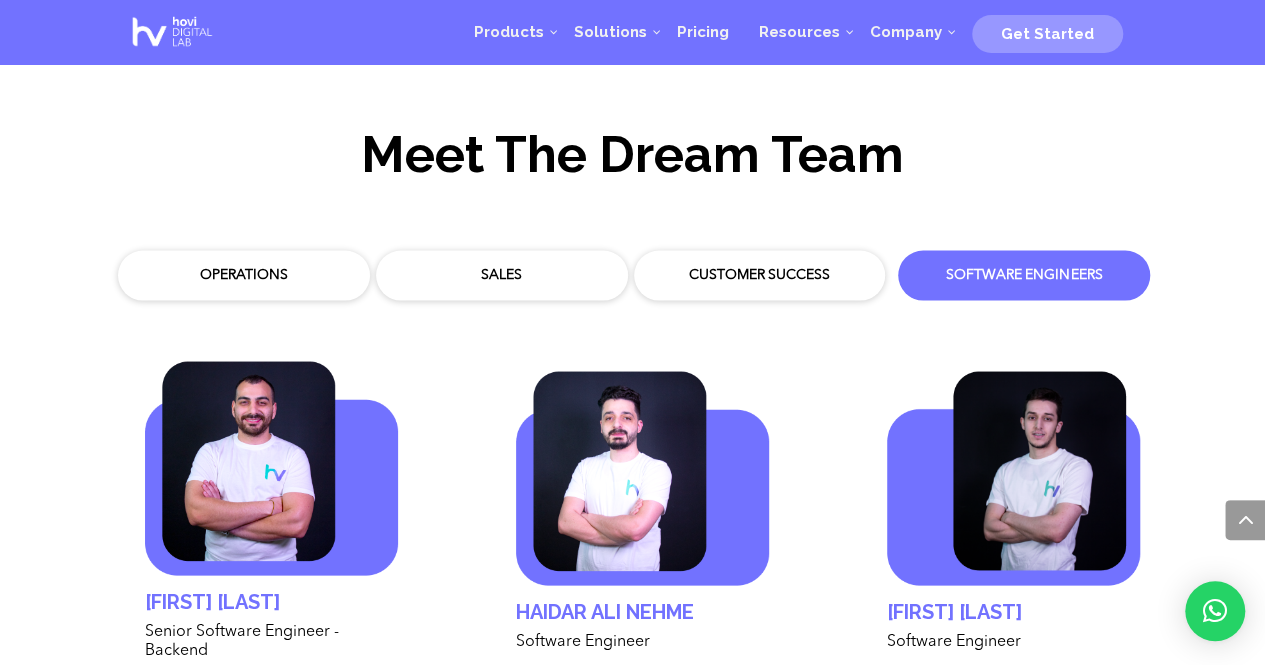 click on "Customer Success" at bounding box center [760, 275] 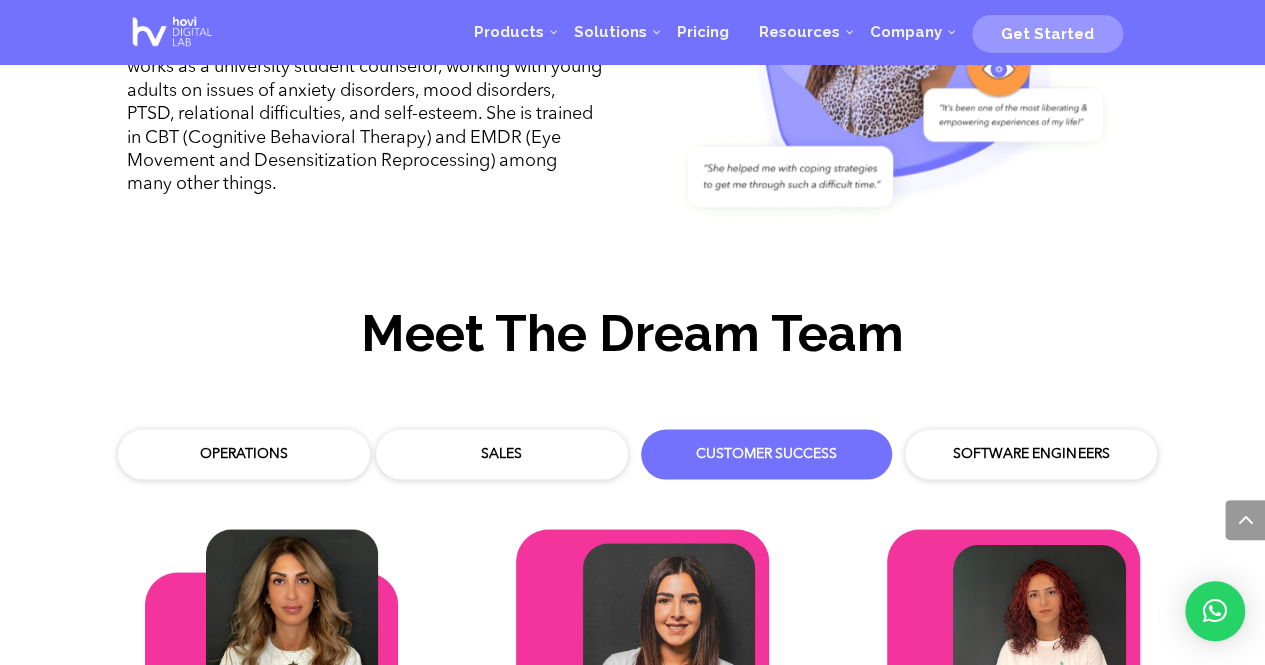 scroll, scrollTop: 5365, scrollLeft: 0, axis: vertical 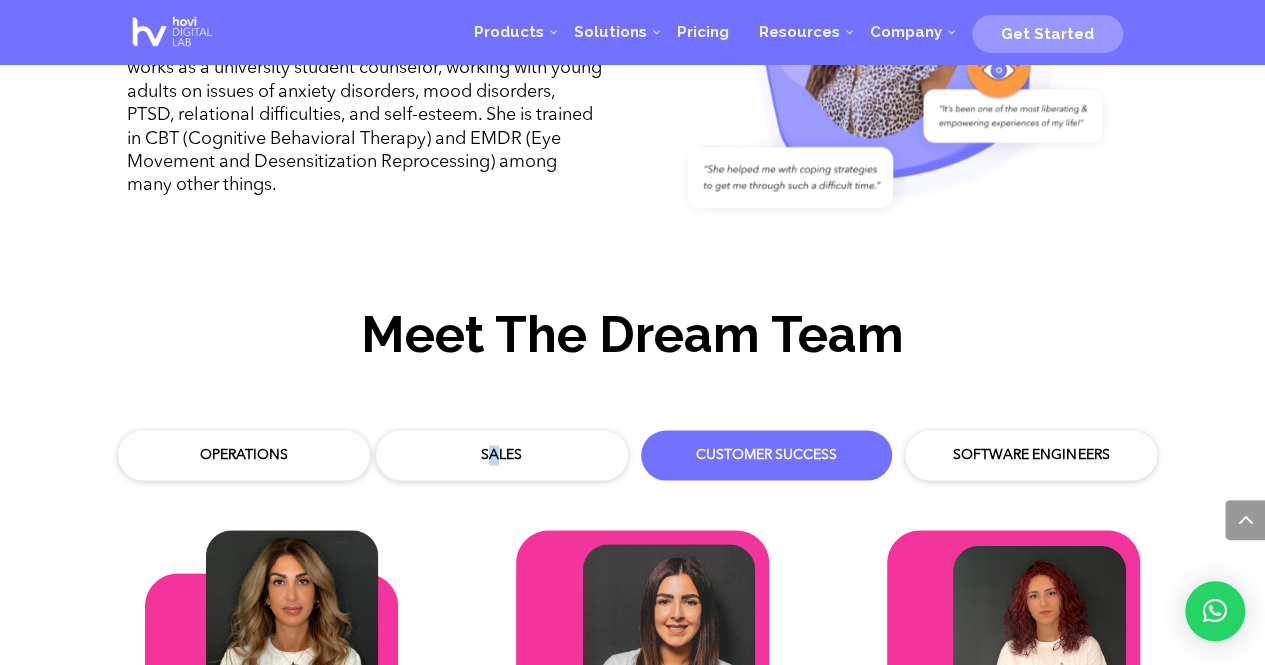 click on "Sales" at bounding box center (502, 455) 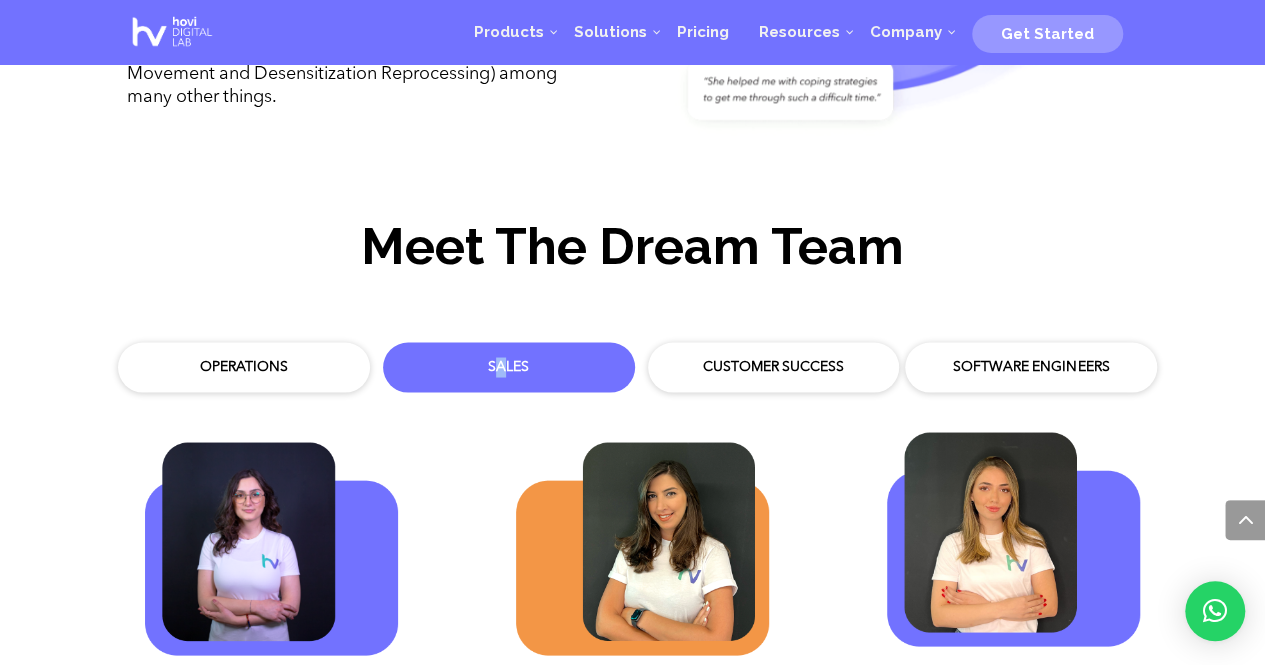 click on "Operations" at bounding box center [244, 367] 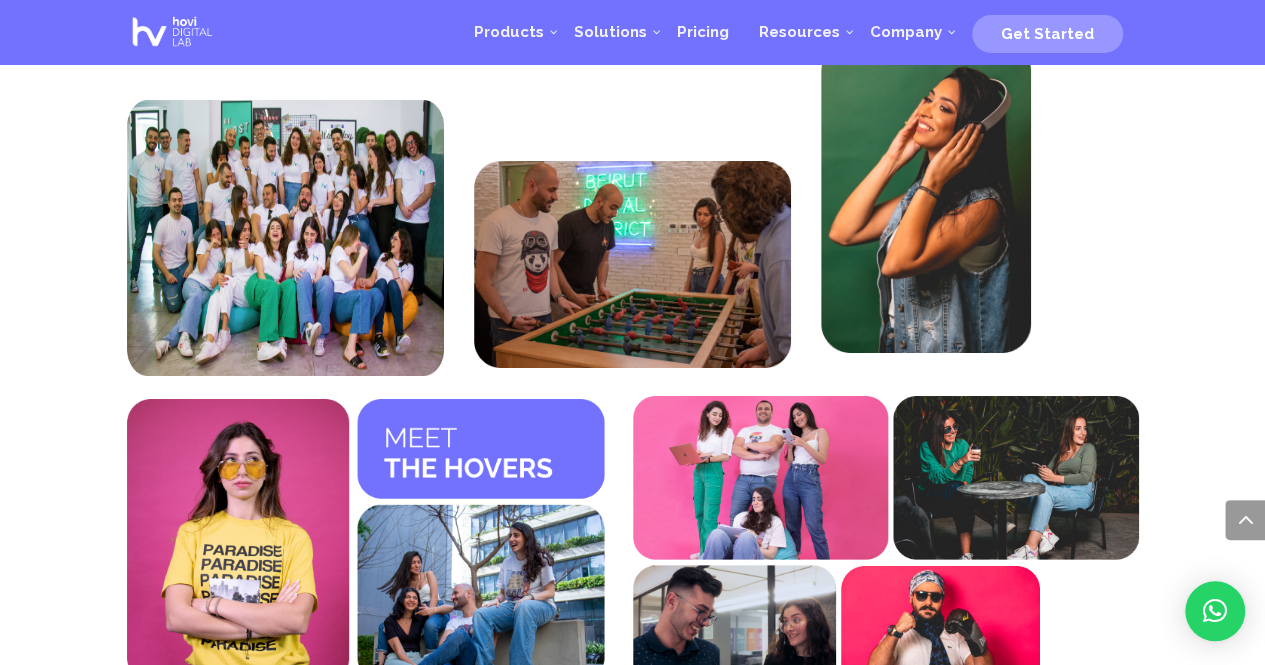 scroll, scrollTop: 7268, scrollLeft: 0, axis: vertical 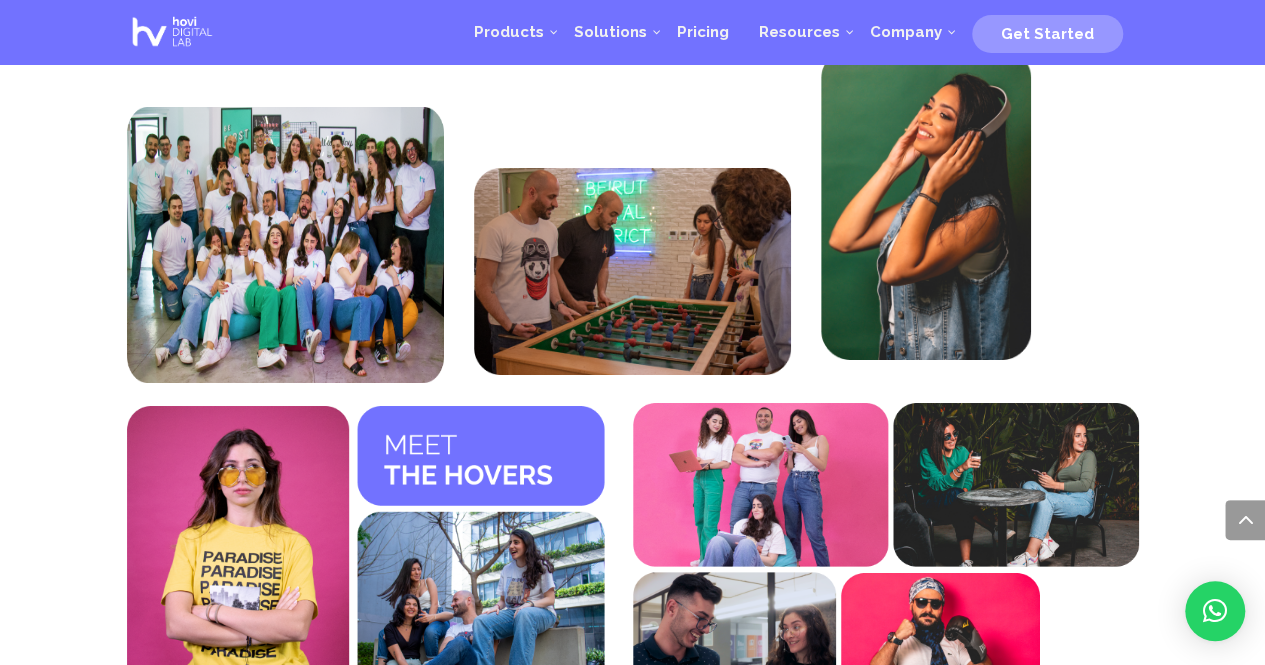 click at bounding box center [285, 245] 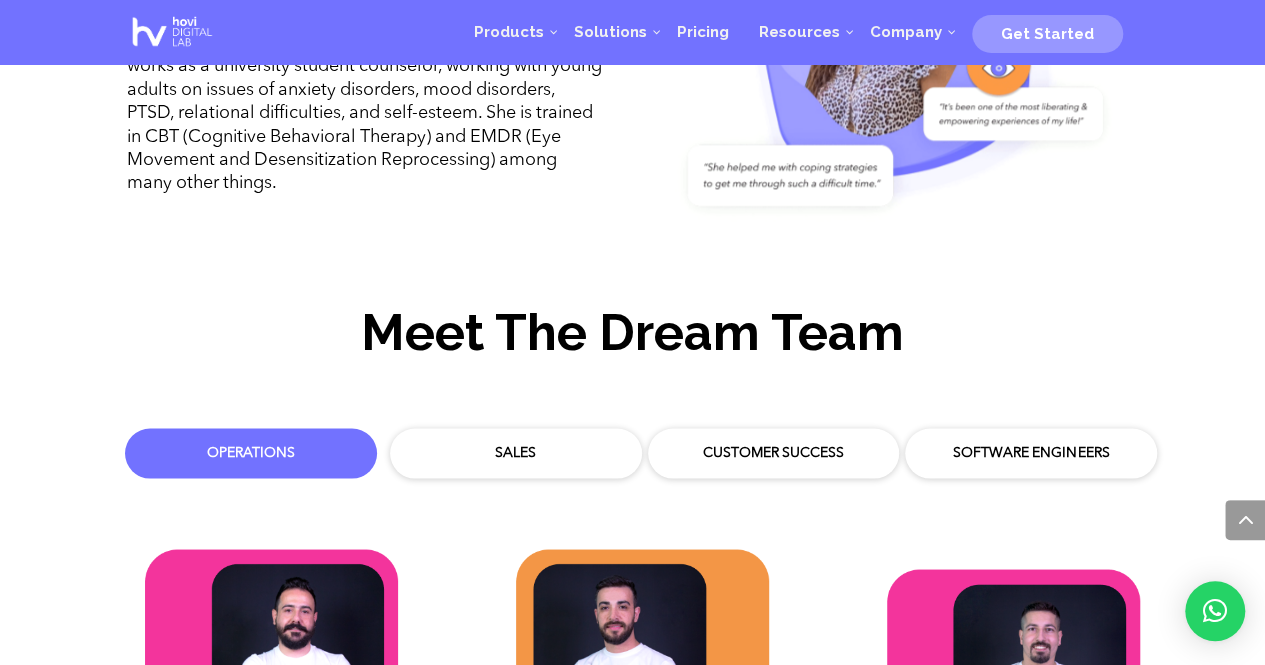 click on "Sales" at bounding box center [516, 453] 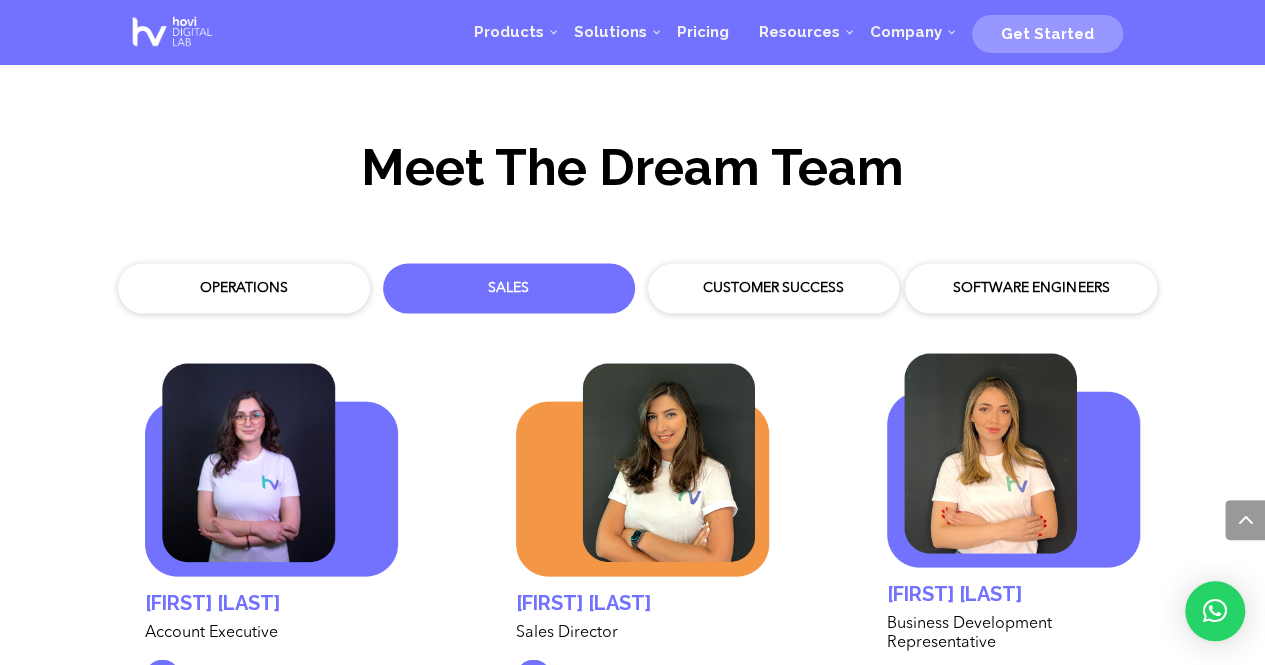 click on "Customer Success" at bounding box center (774, 288) 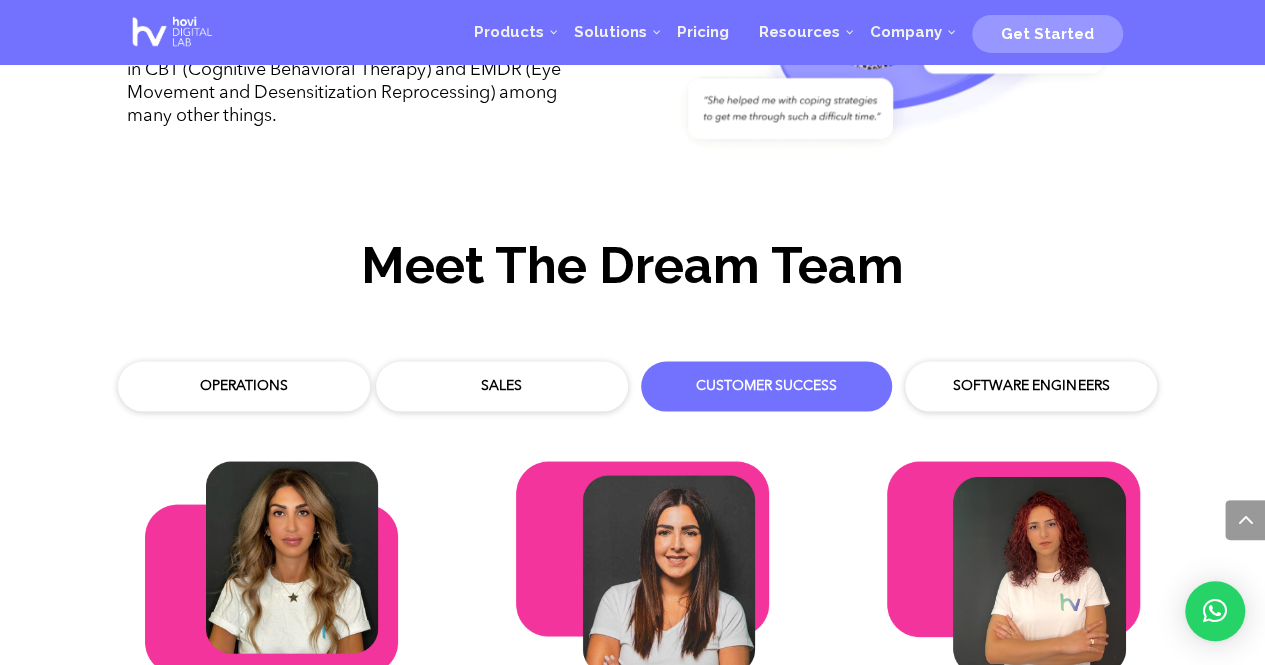 scroll, scrollTop: 5433, scrollLeft: 0, axis: vertical 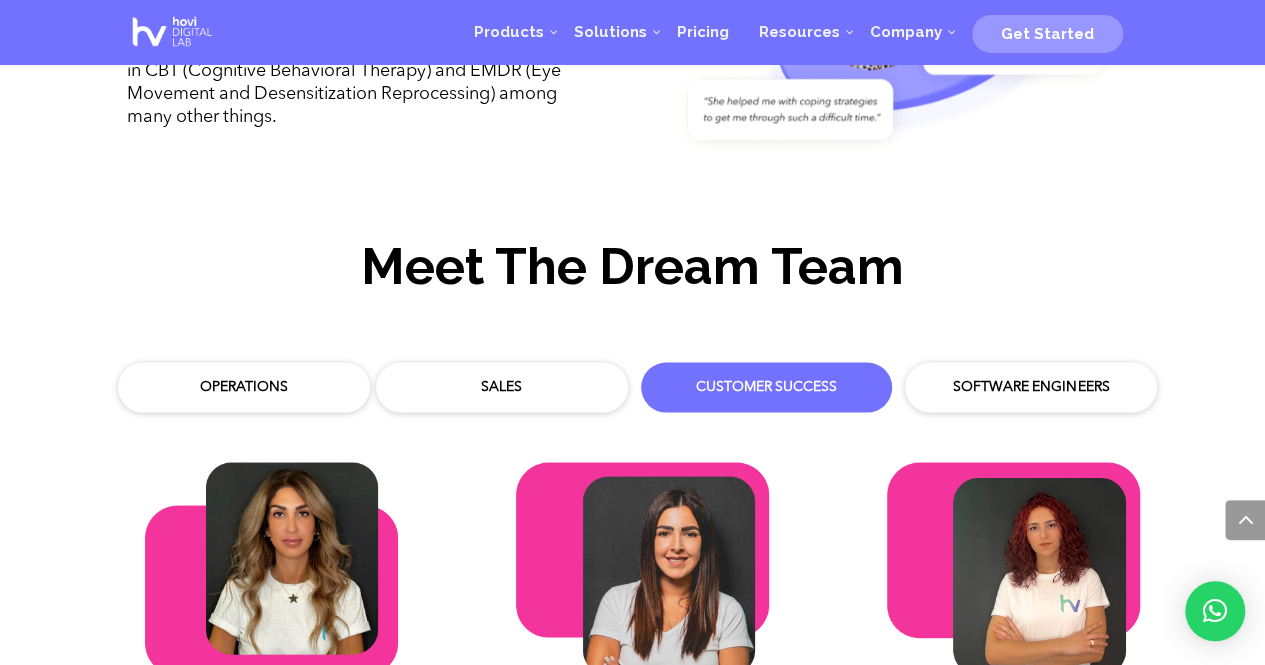 click on "Software Engineers" at bounding box center (1031, 387) 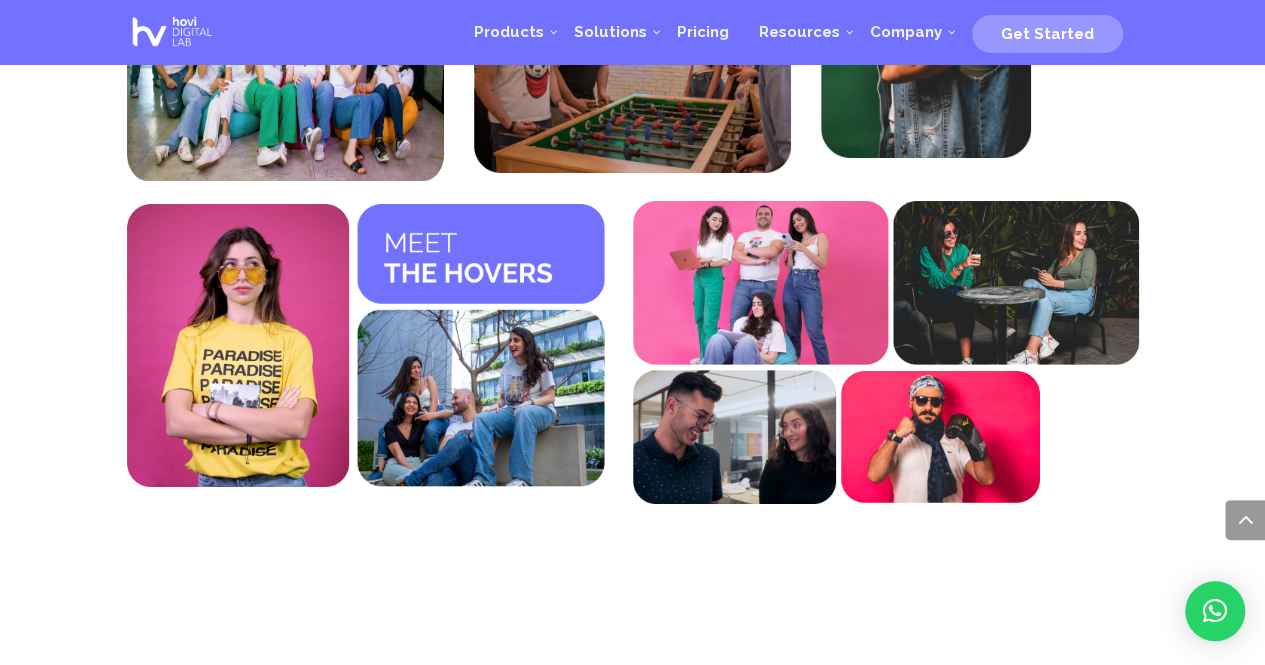 scroll, scrollTop: 7473, scrollLeft: 0, axis: vertical 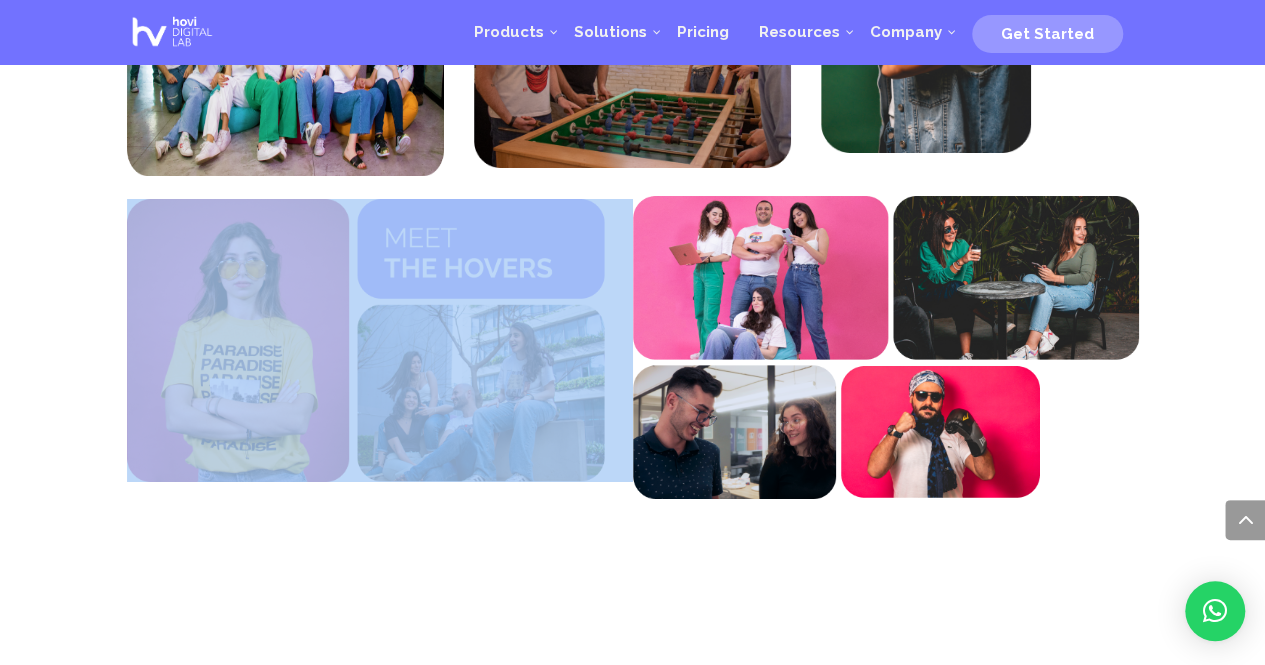 drag, startPoint x: 1214, startPoint y: 194, endPoint x: 516, endPoint y: 383, distance: 723.13556 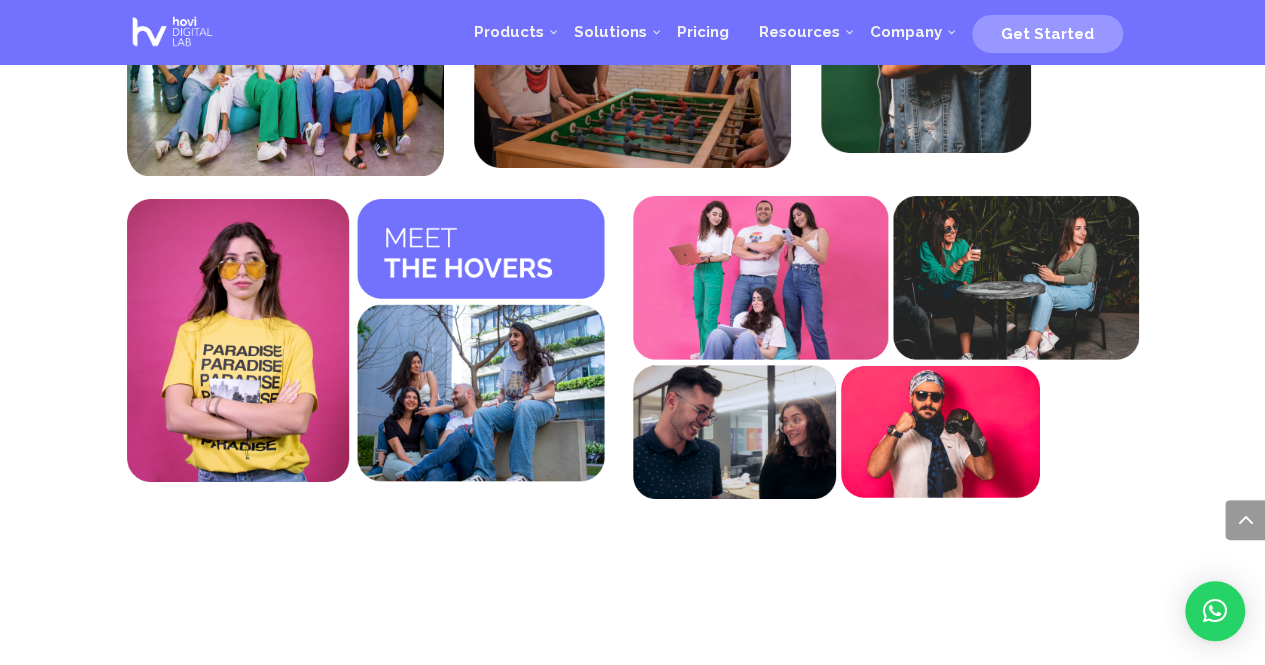 click at bounding box center [633, 355] 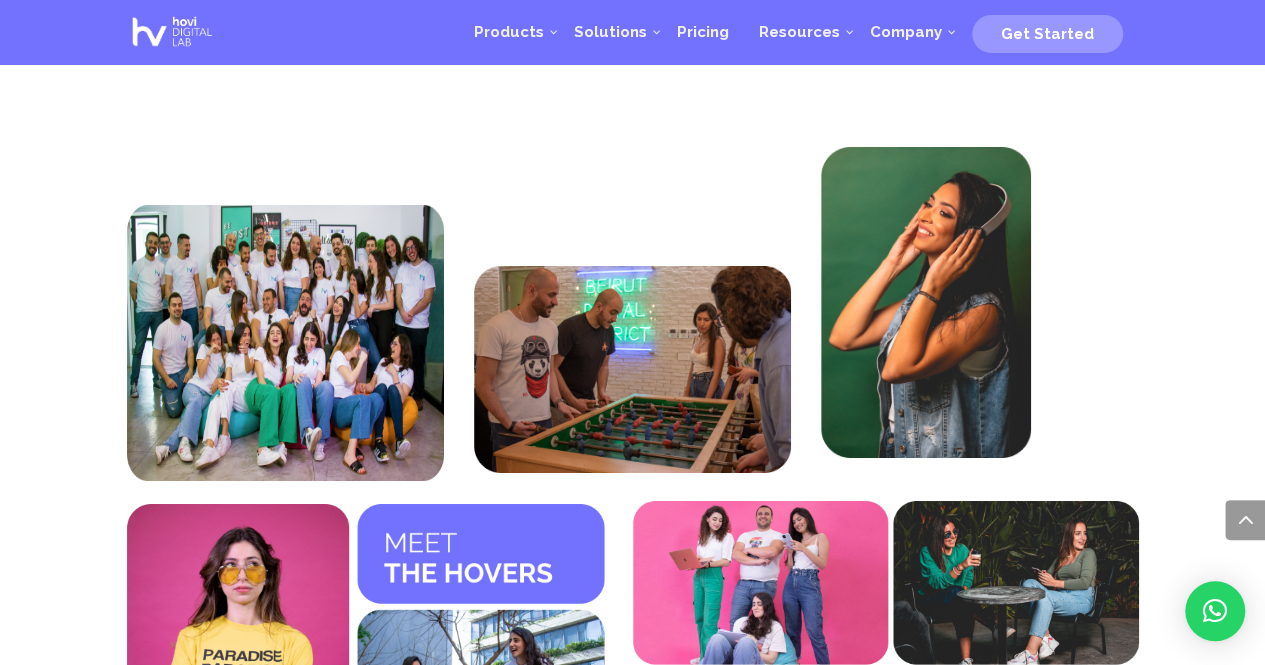 scroll, scrollTop: 7157, scrollLeft: 0, axis: vertical 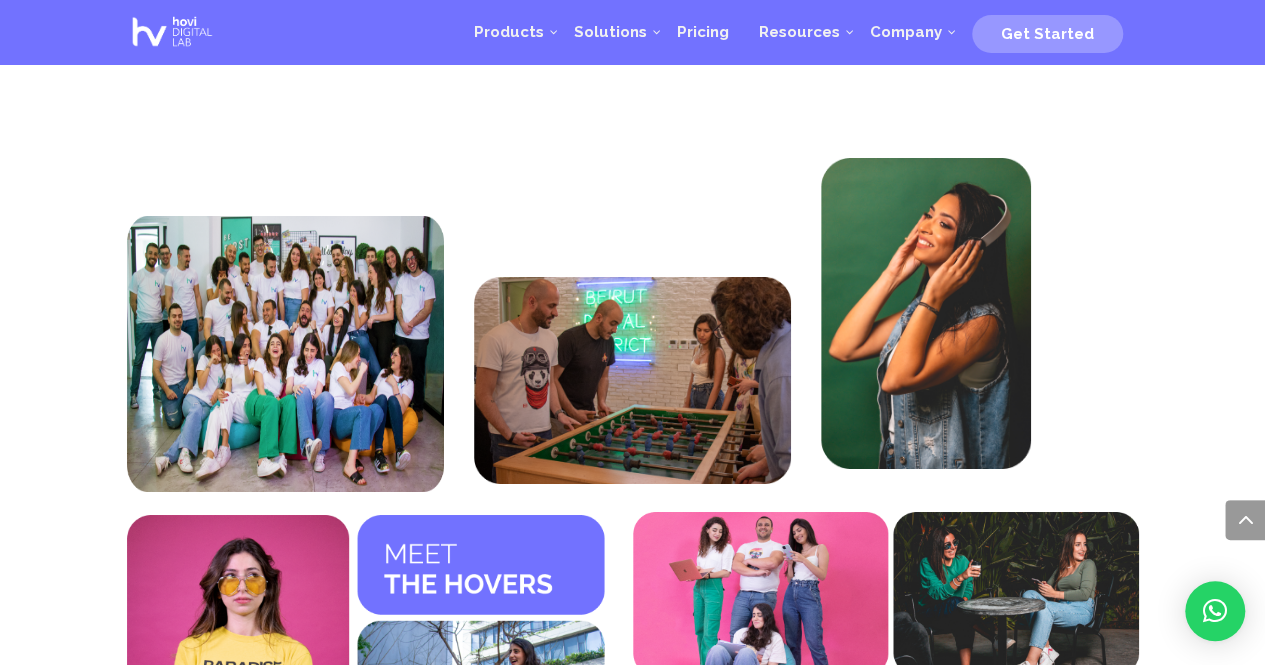 drag, startPoint x: 765, startPoint y: 200, endPoint x: 623, endPoint y: 323, distance: 187.86432 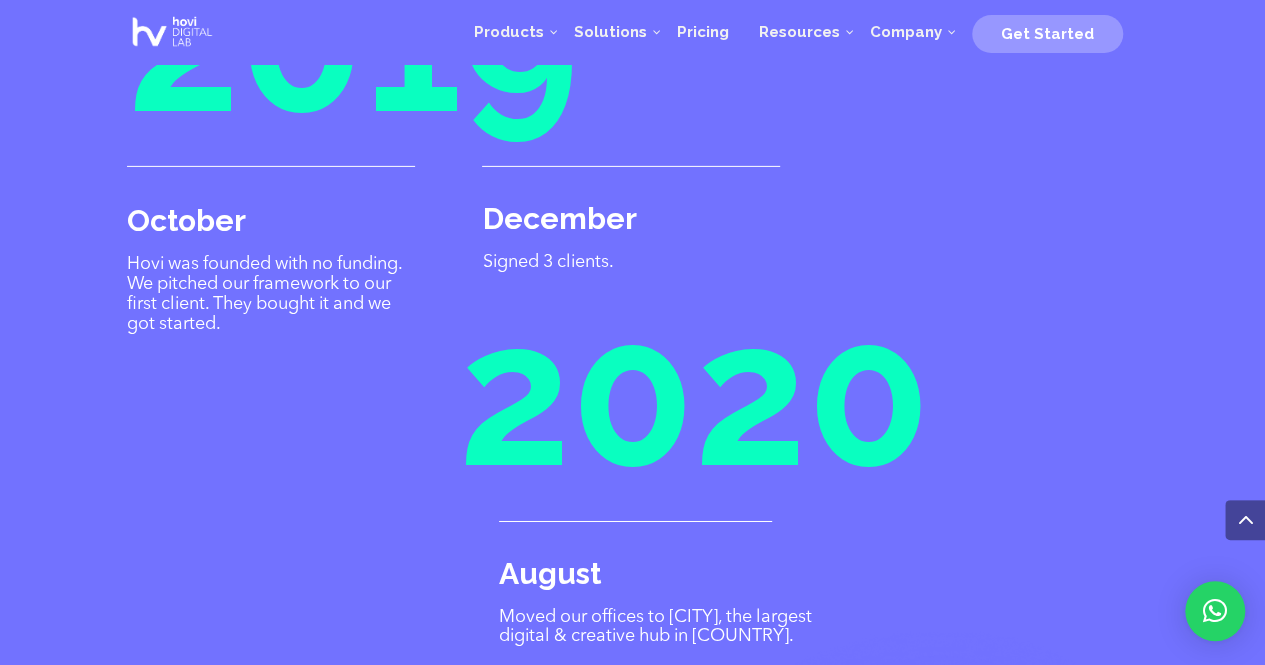 scroll, scrollTop: 3200, scrollLeft: 0, axis: vertical 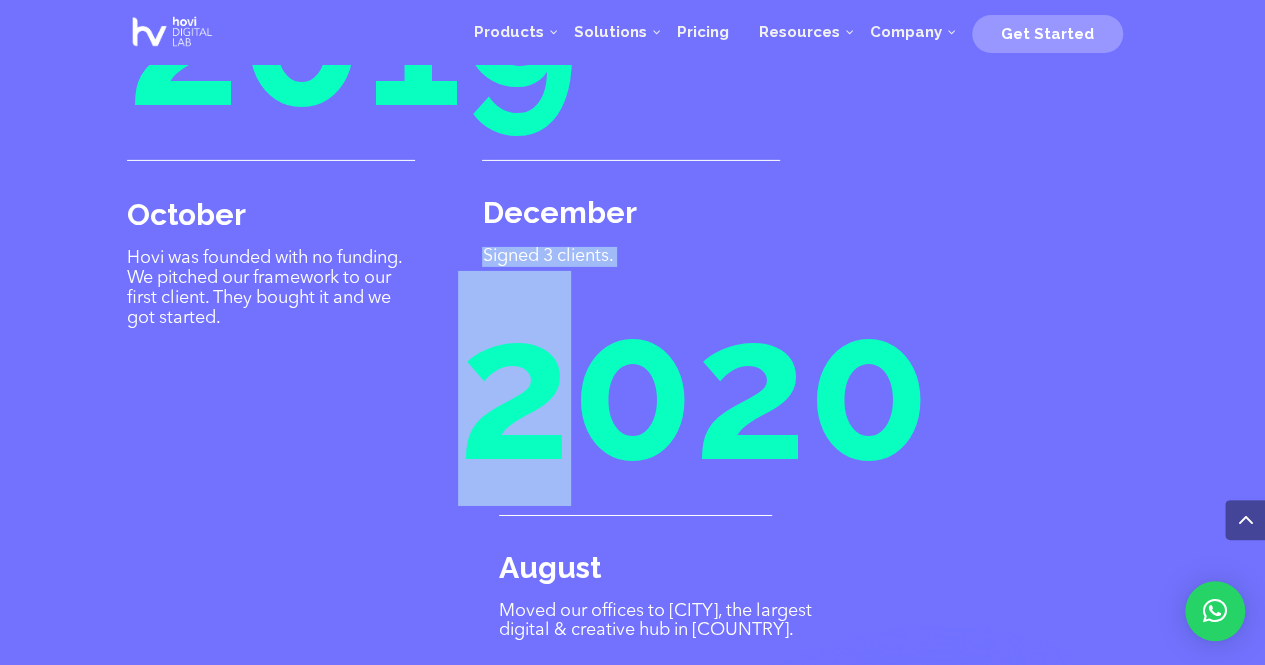 drag, startPoint x: 492, startPoint y: 258, endPoint x: 630, endPoint y: 275, distance: 139.04315 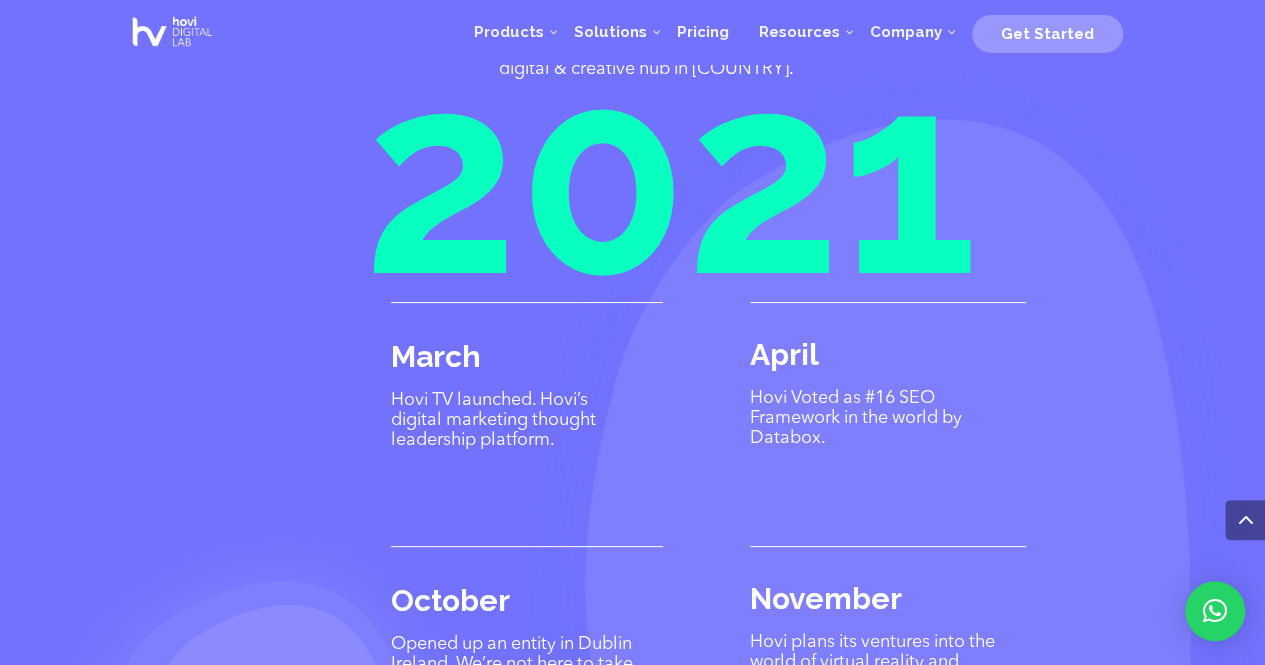 scroll, scrollTop: 3769, scrollLeft: 0, axis: vertical 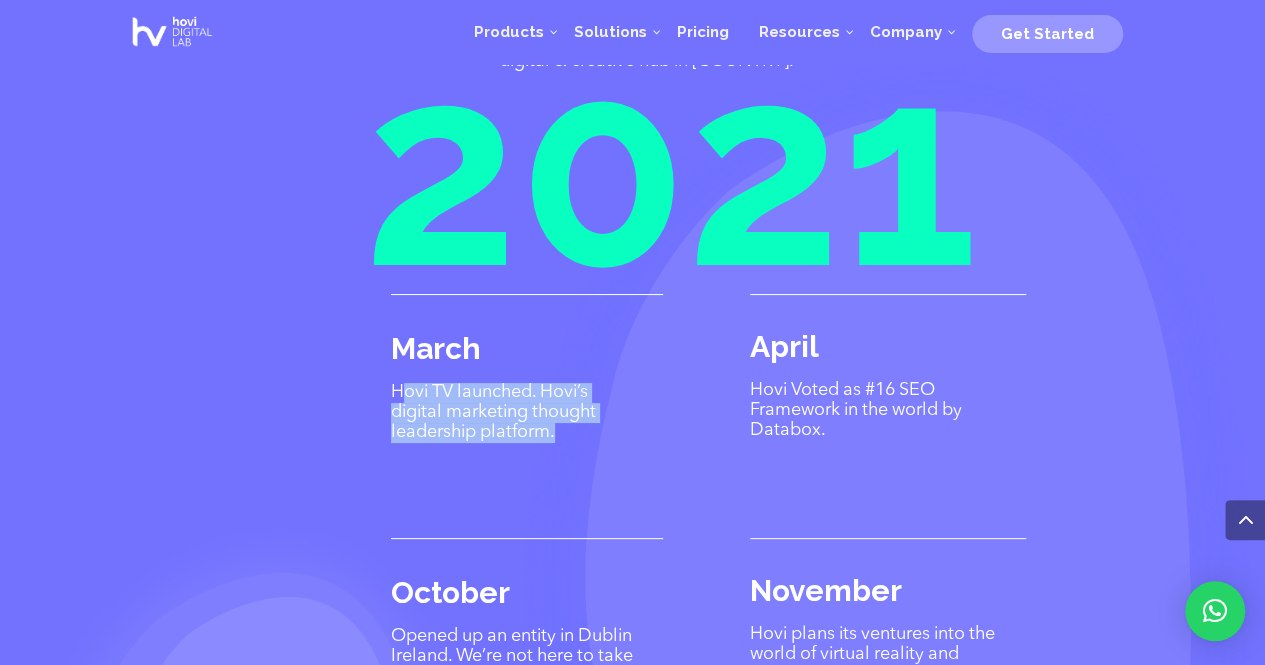 drag, startPoint x: 398, startPoint y: 408, endPoint x: 635, endPoint y: 464, distance: 243.52618 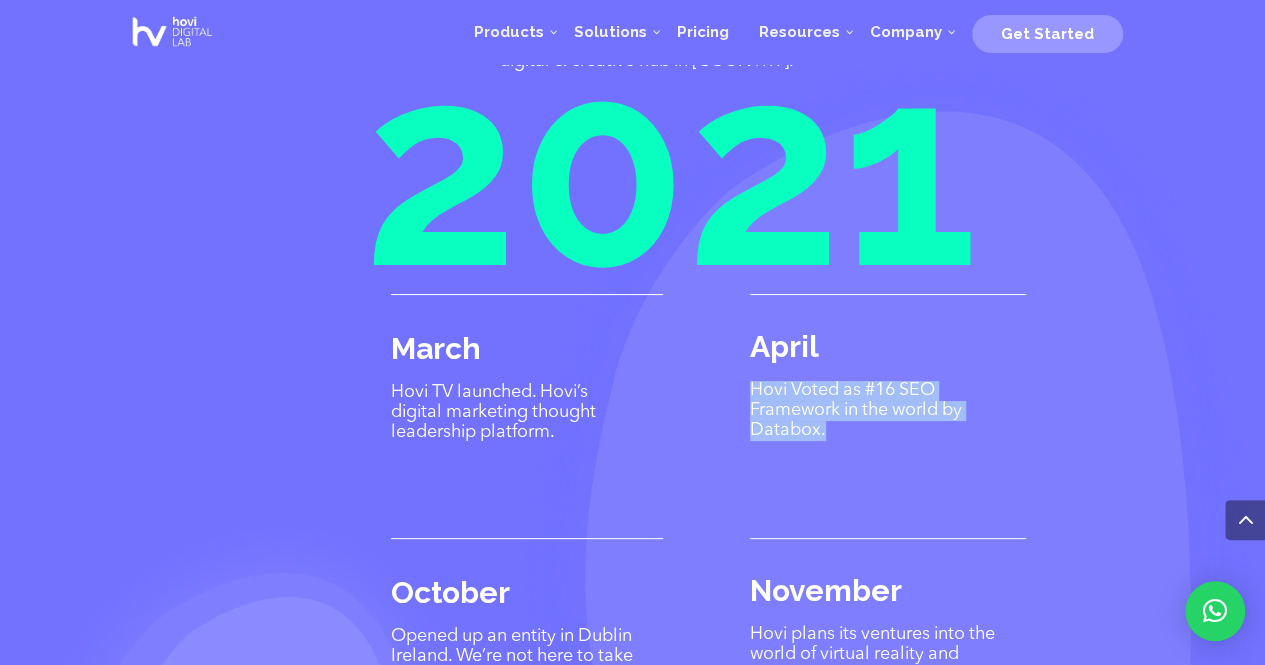 drag, startPoint x: 753, startPoint y: 406, endPoint x: 891, endPoint y: 467, distance: 150.88075 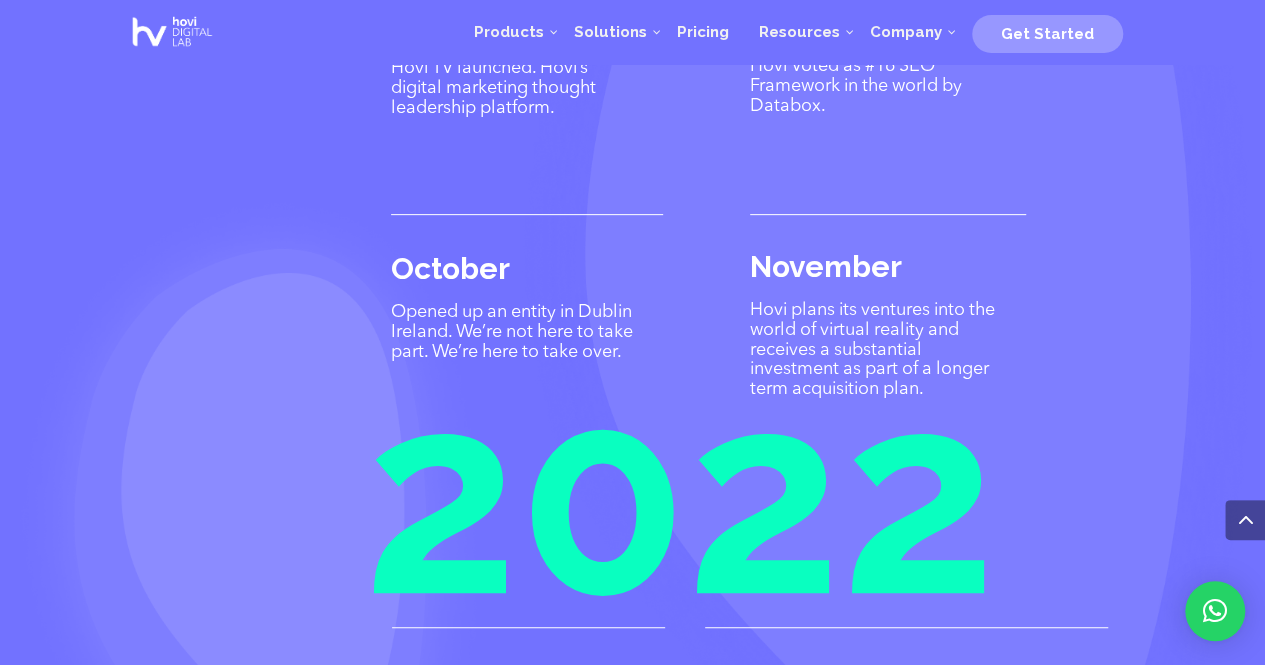 scroll, scrollTop: 4094, scrollLeft: 0, axis: vertical 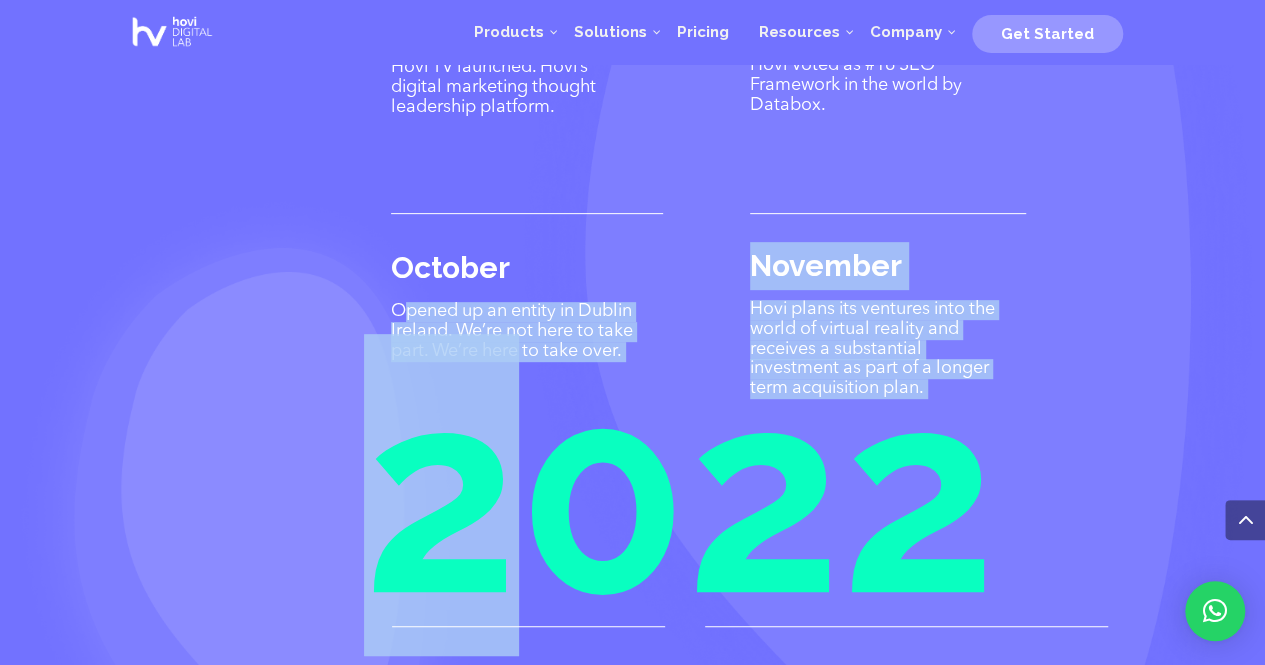 drag, startPoint x: 400, startPoint y: 323, endPoint x: 485, endPoint y: 376, distance: 100.16985 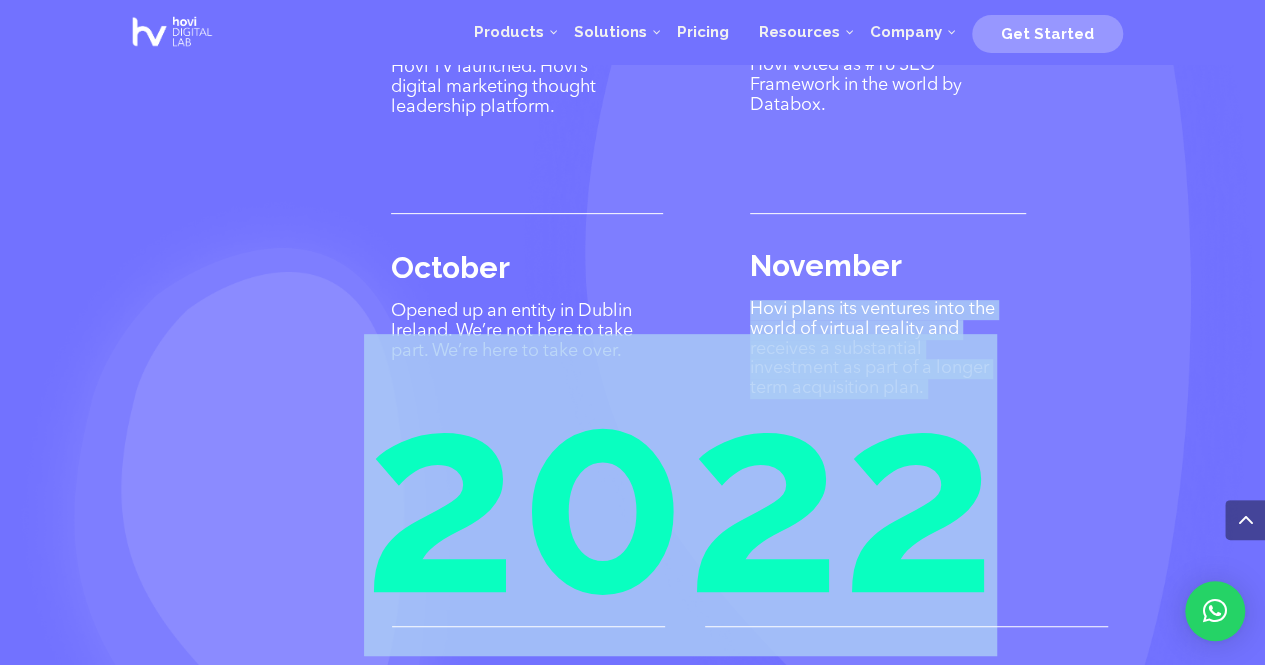 drag, startPoint x: 753, startPoint y: 318, endPoint x: 947, endPoint y: 393, distance: 207.99278 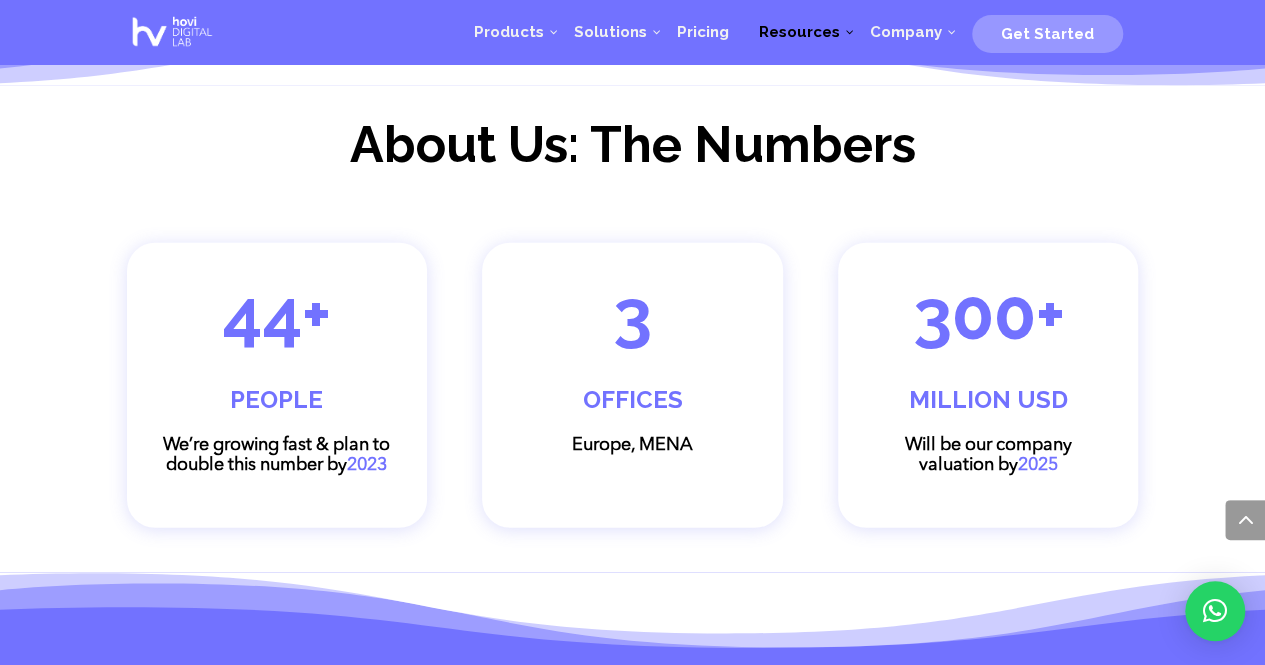 scroll, scrollTop: 2360, scrollLeft: 0, axis: vertical 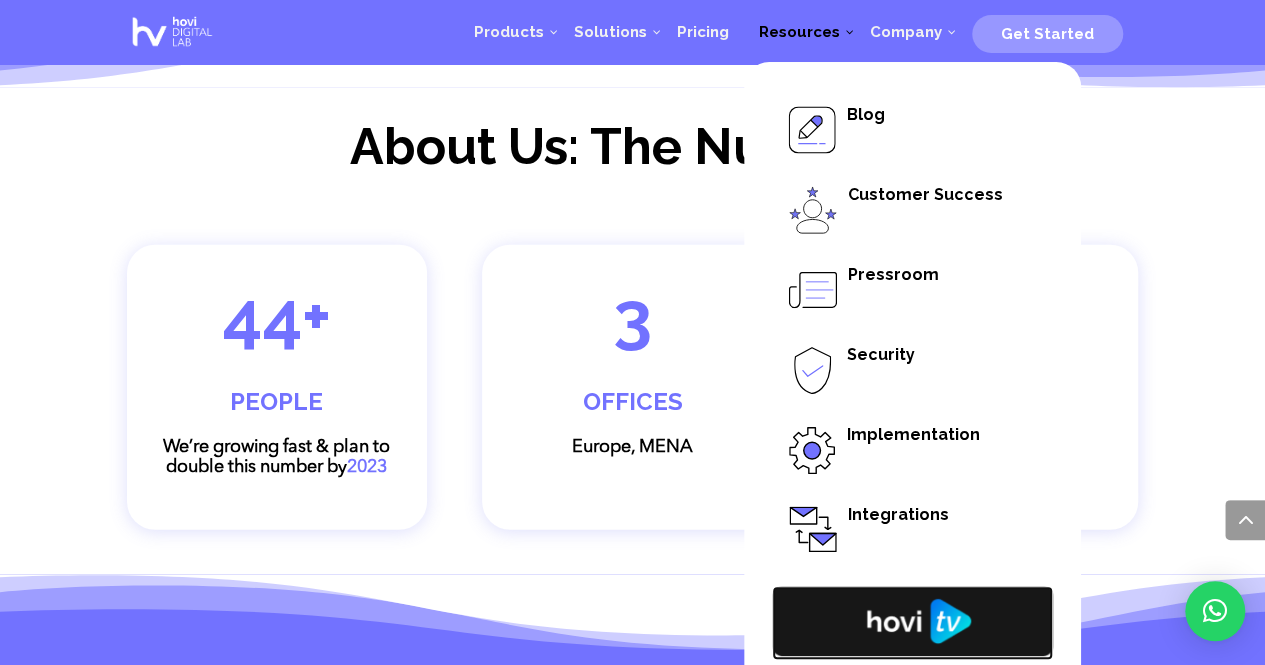 click at bounding box center [912, 621] 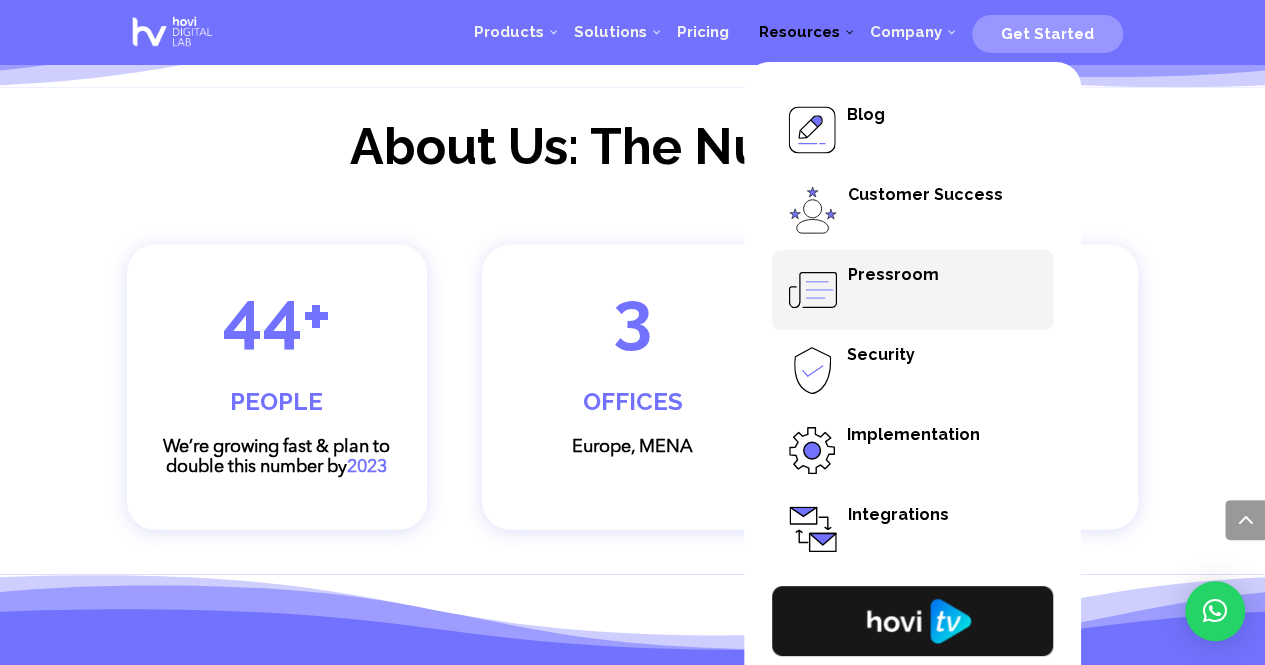 scroll, scrollTop: 2336, scrollLeft: 0, axis: vertical 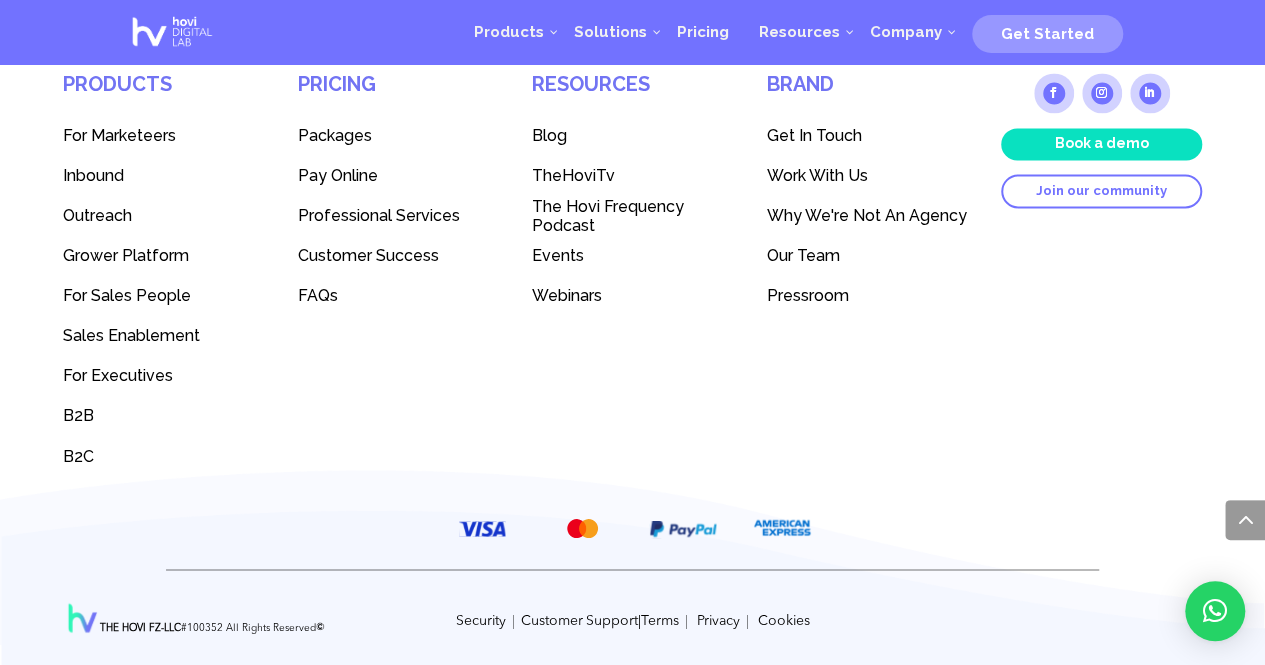 click on "Why We're Not An Agency" at bounding box center [867, 215] 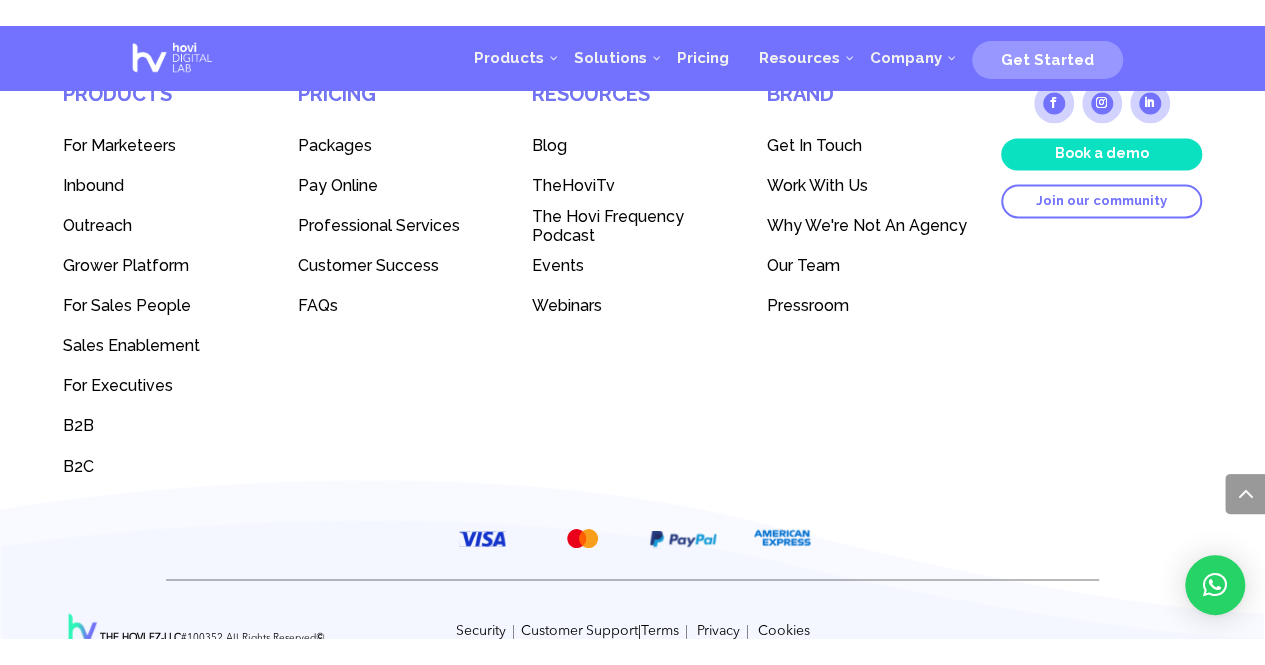 scroll, scrollTop: 9010, scrollLeft: 0, axis: vertical 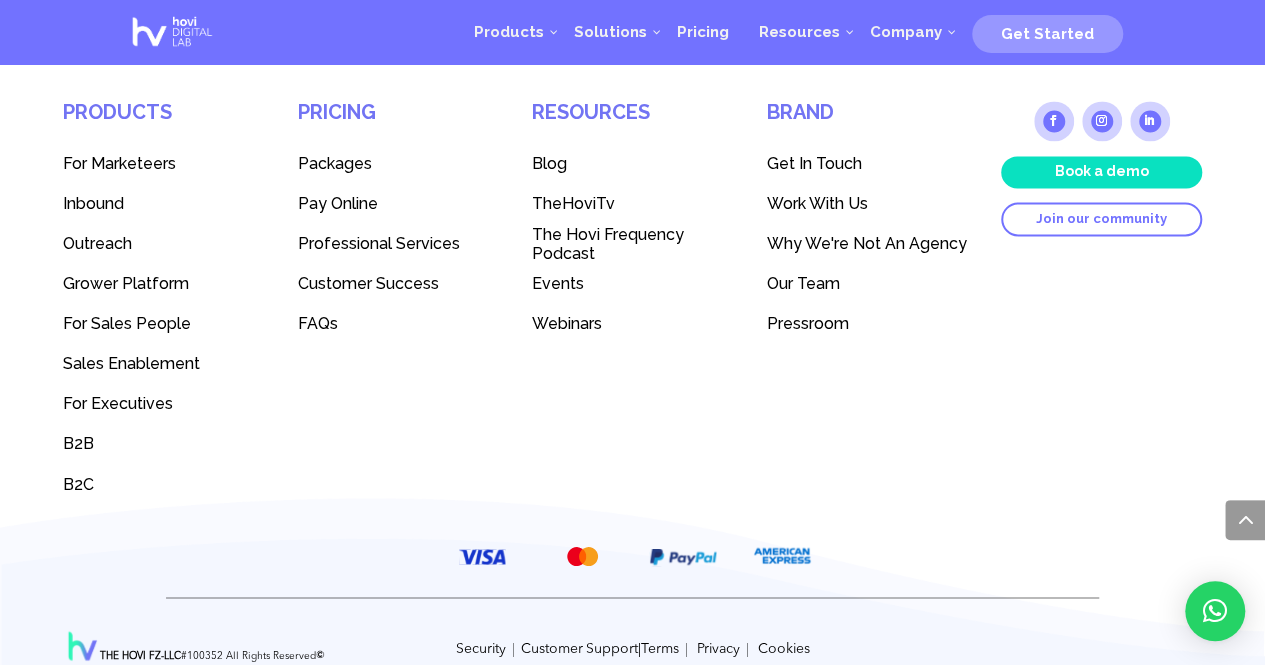 click on "Why We're Not An Agency" at bounding box center (867, 243) 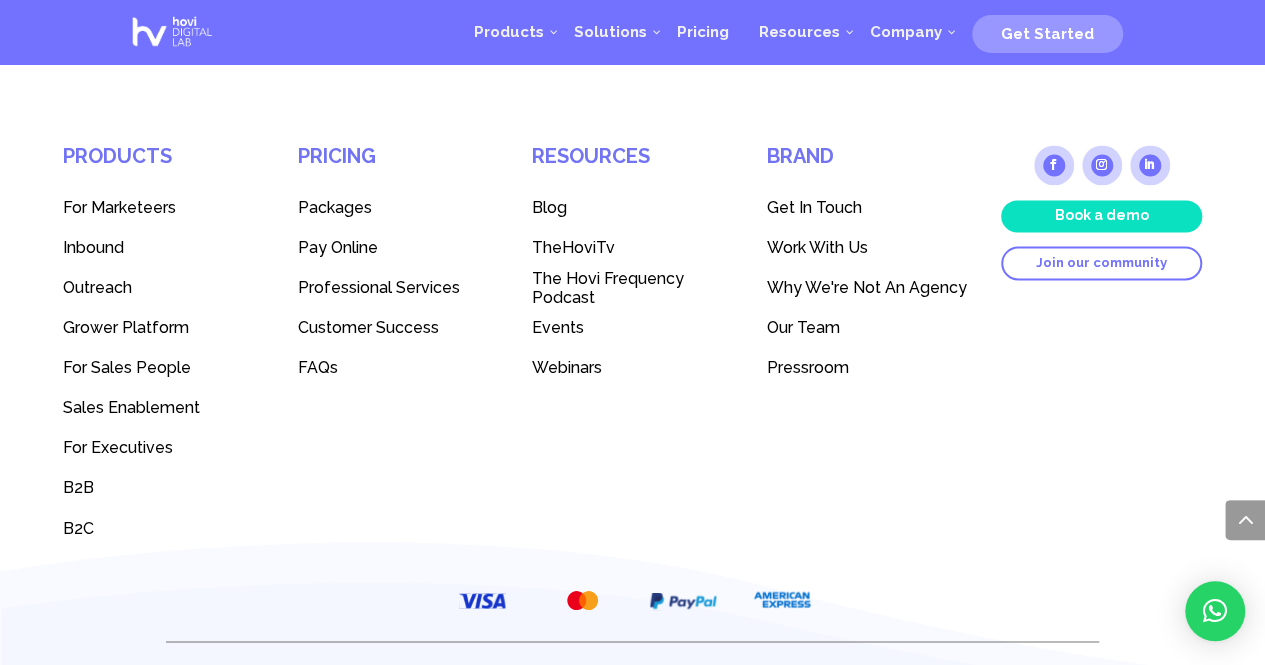 click on "Work With Us" at bounding box center [817, 247] 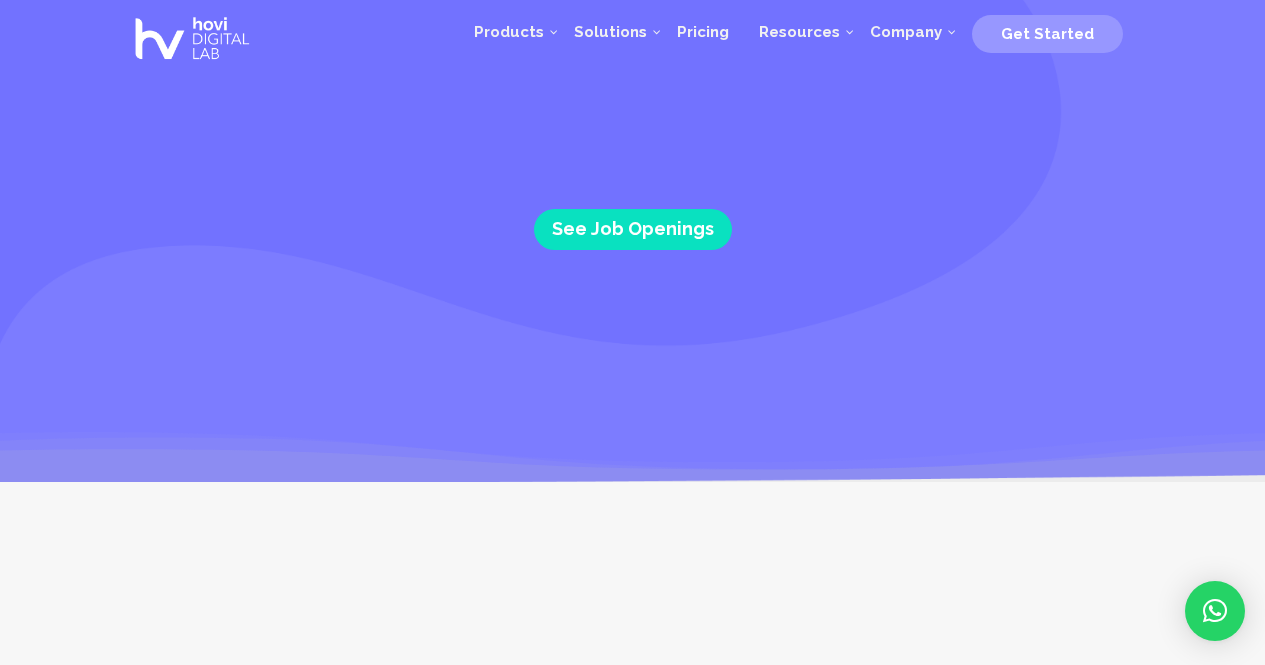 scroll, scrollTop: 0, scrollLeft: 0, axis: both 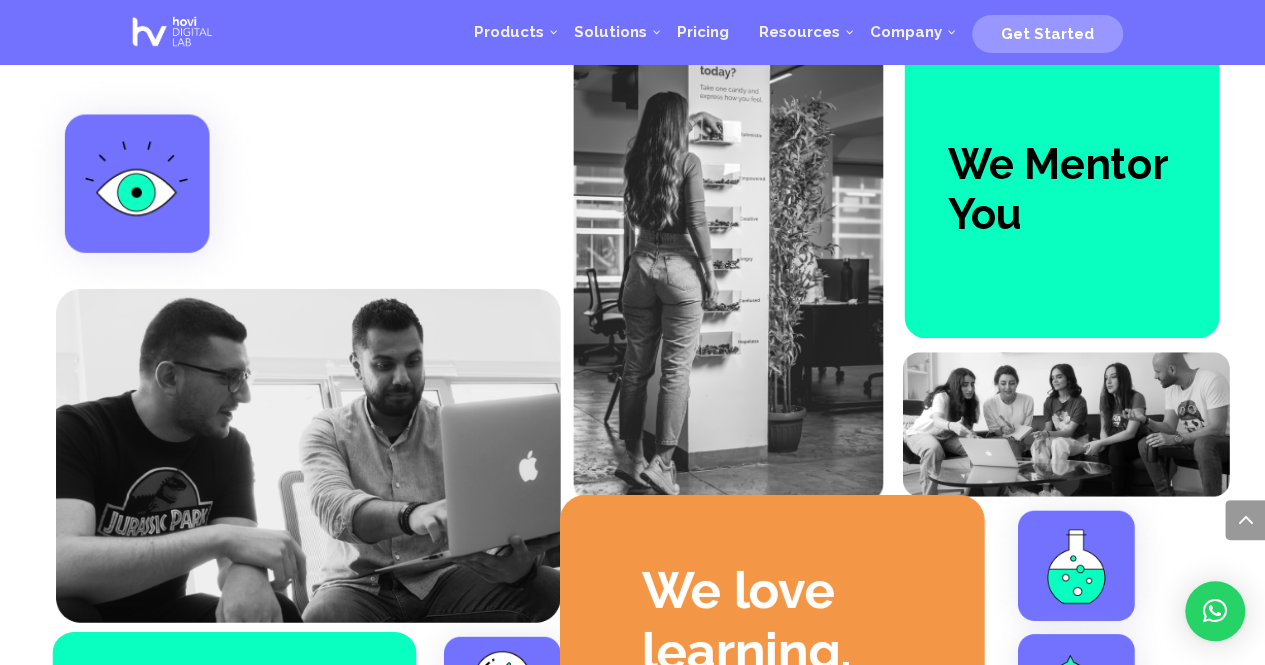 drag, startPoint x: 678, startPoint y: 324, endPoint x: 558, endPoint y: 209, distance: 166.2077 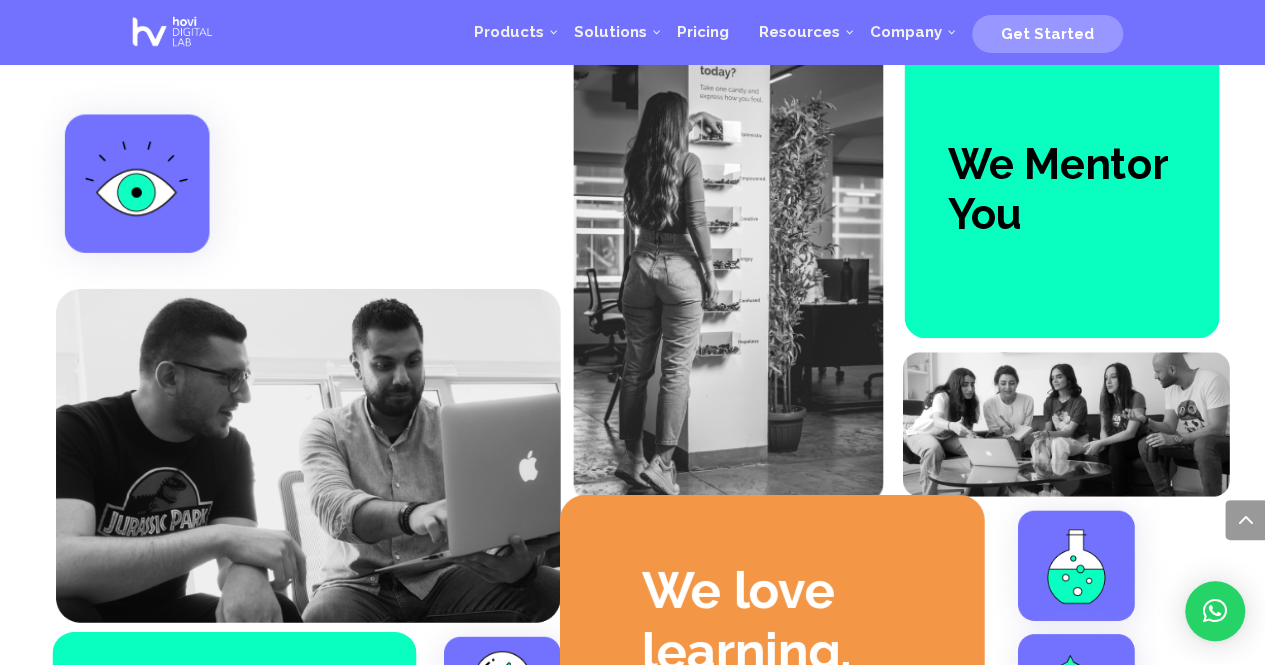 drag, startPoint x: 1228, startPoint y: 257, endPoint x: 1237, endPoint y: 147, distance: 110.36757 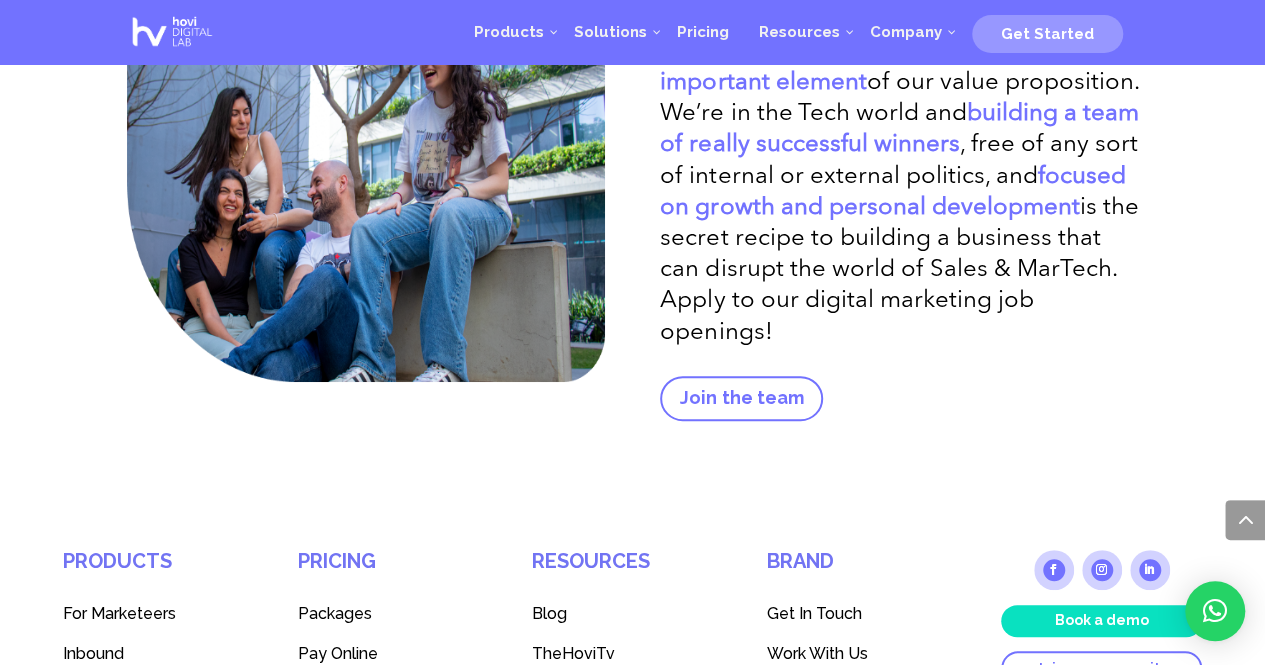 scroll, scrollTop: 3893, scrollLeft: 0, axis: vertical 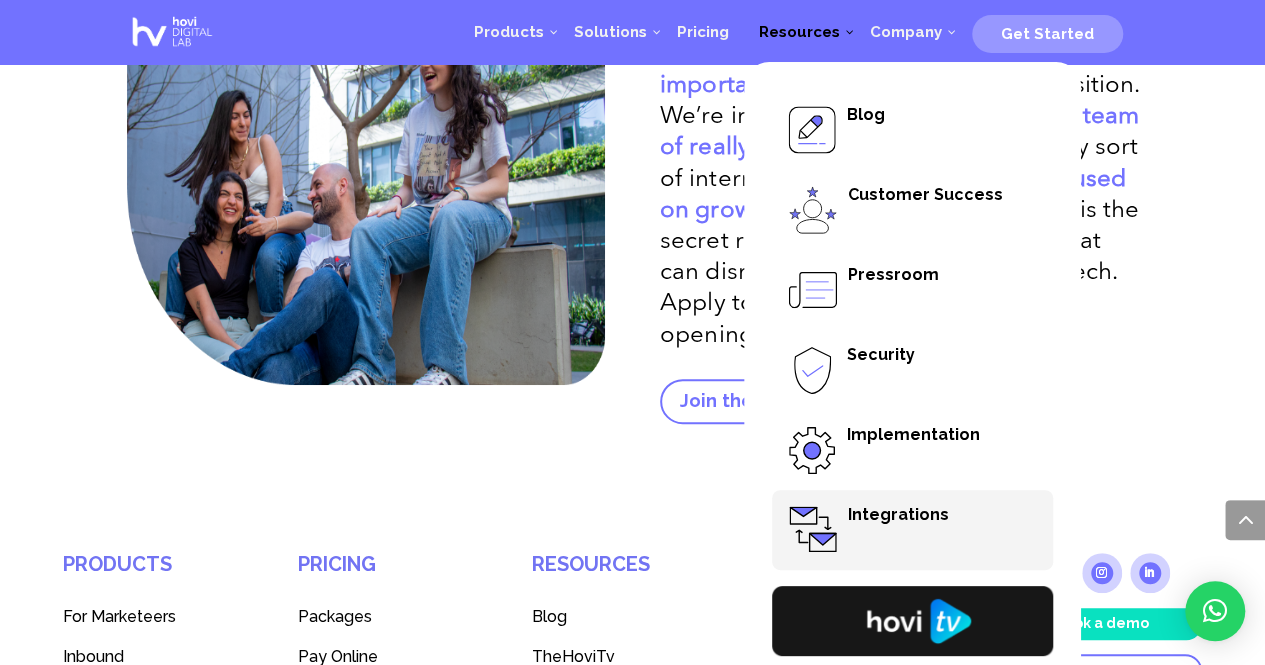 click on "Integrations" at bounding box center (898, 514) 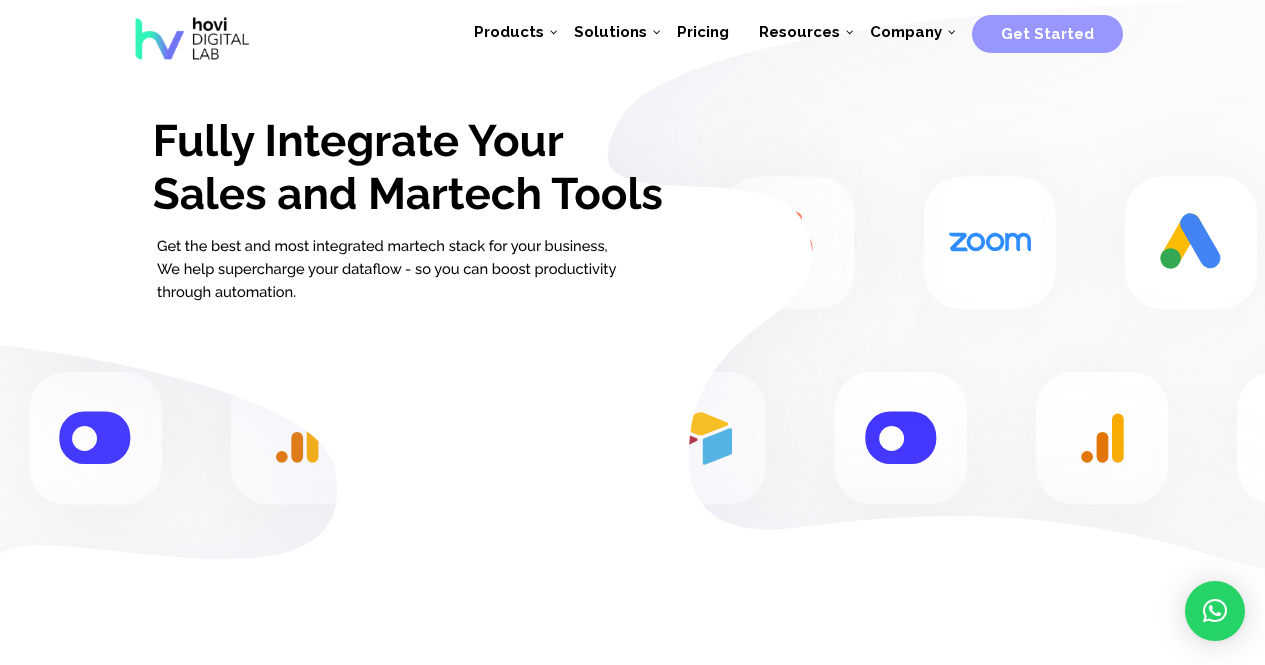 scroll, scrollTop: 0, scrollLeft: 0, axis: both 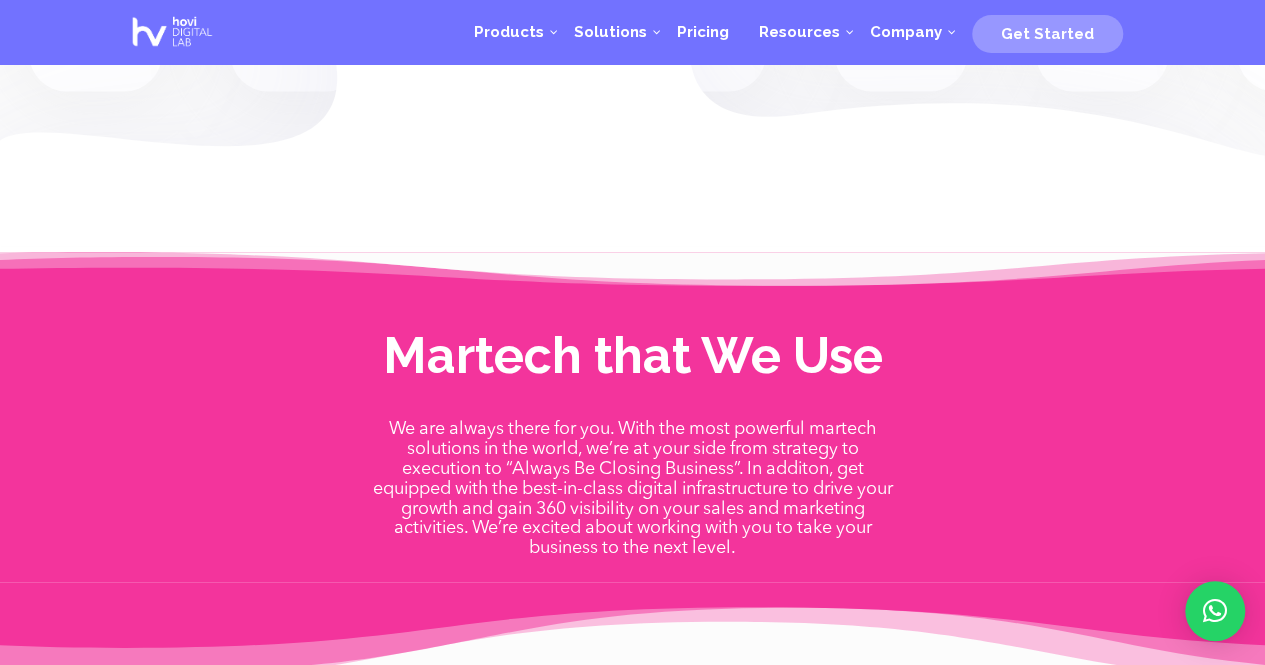 click on "We are always there for you. With the most powerful martech solutions in the world, we’re at your side from strategy to execution to “Always Be Closing Business”. In additon, get equipped with the best-in-class digital infrastructure to drive your growth and gain 360 visibility on your sales and marketing activities. We’re excited about working with you to take your business to the next level." at bounding box center [633, 443] 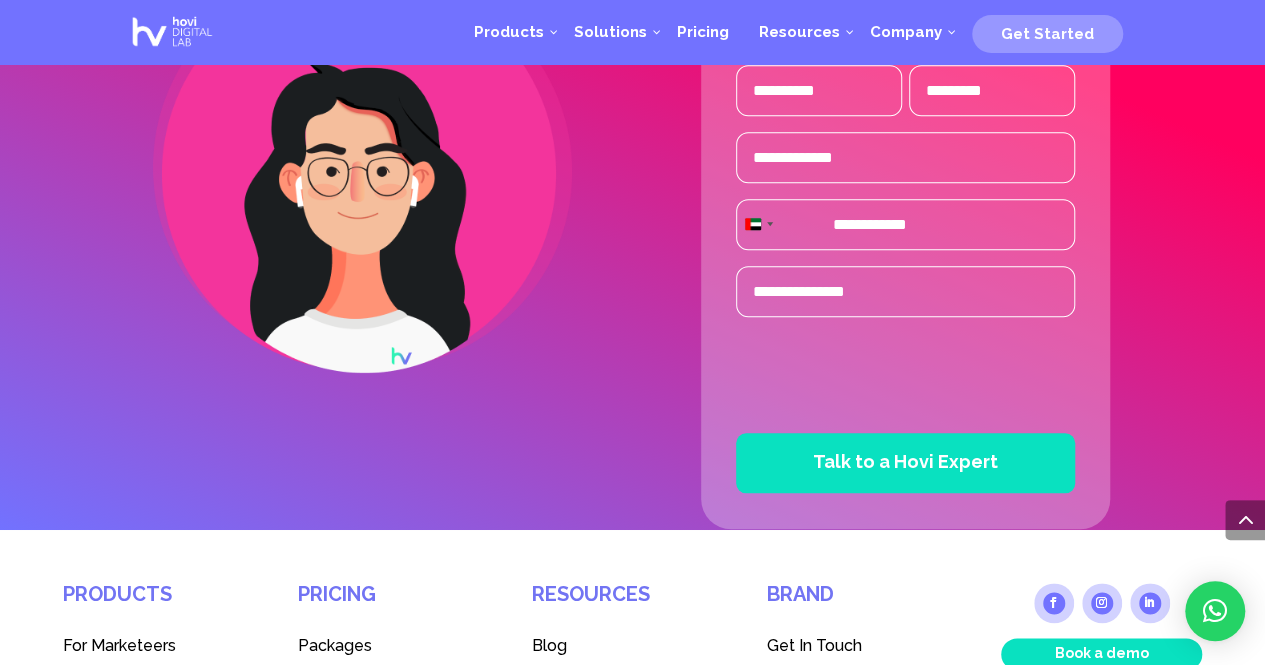 scroll, scrollTop: 4654, scrollLeft: 0, axis: vertical 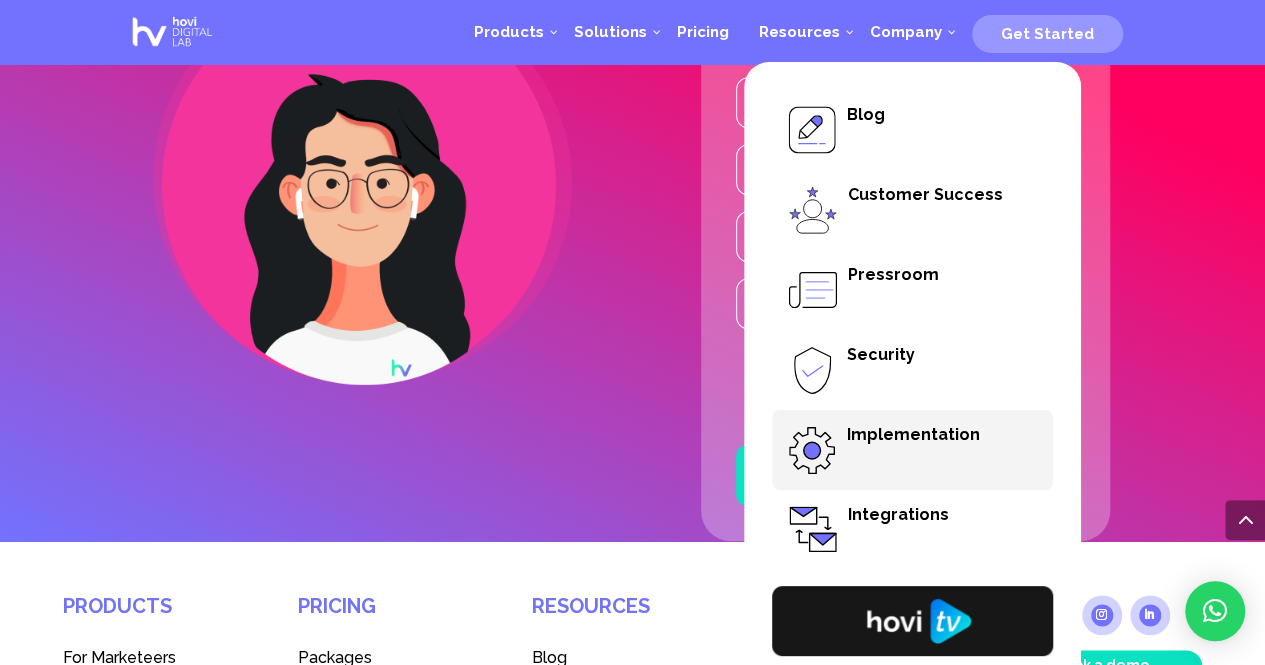 click on "Implementation" at bounding box center (912, 450) 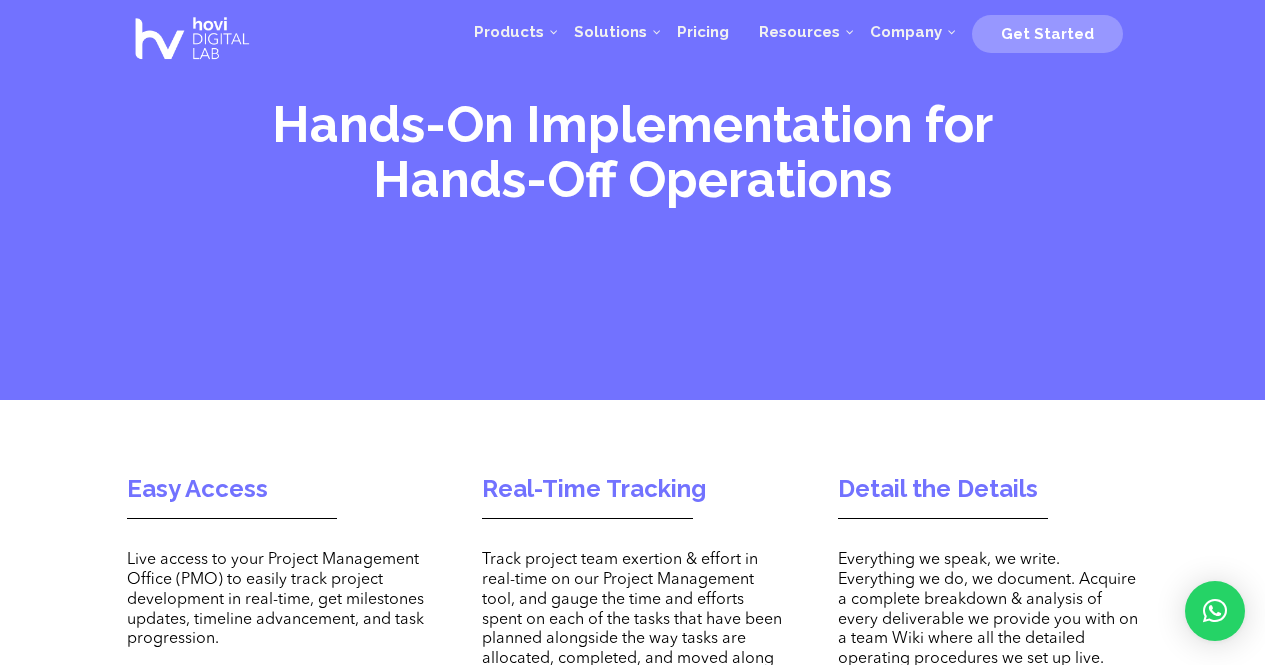 scroll, scrollTop: 0, scrollLeft: 0, axis: both 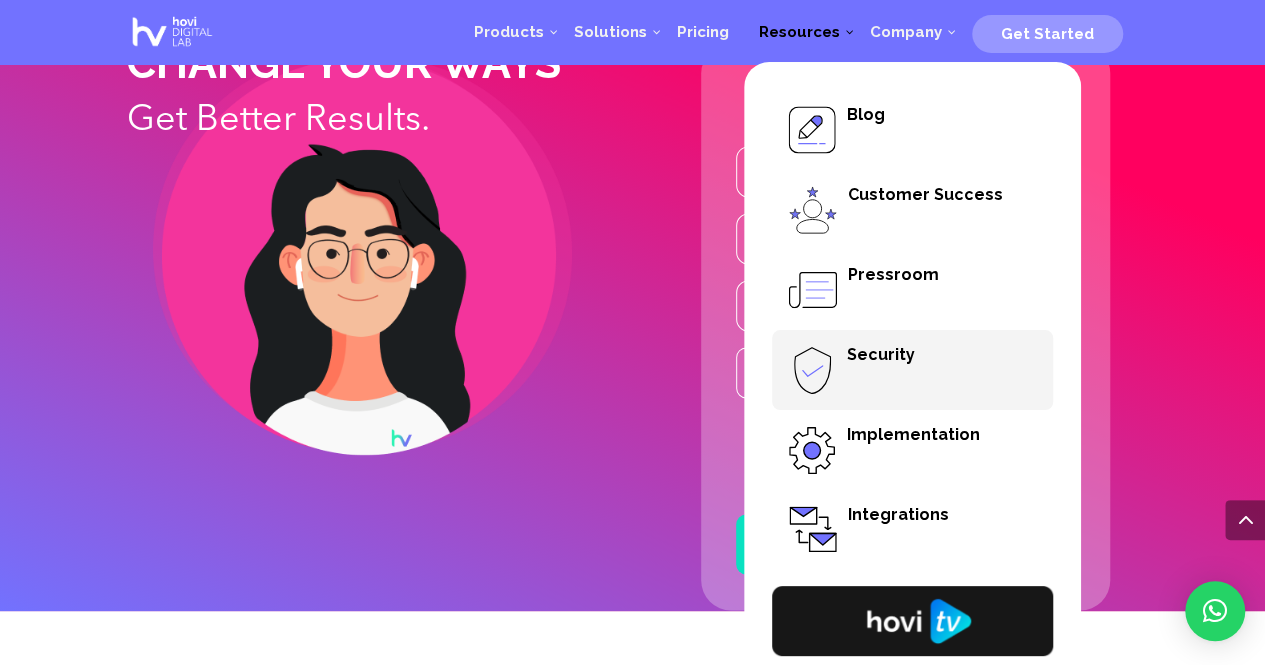 click on "Security" at bounding box center [912, 370] 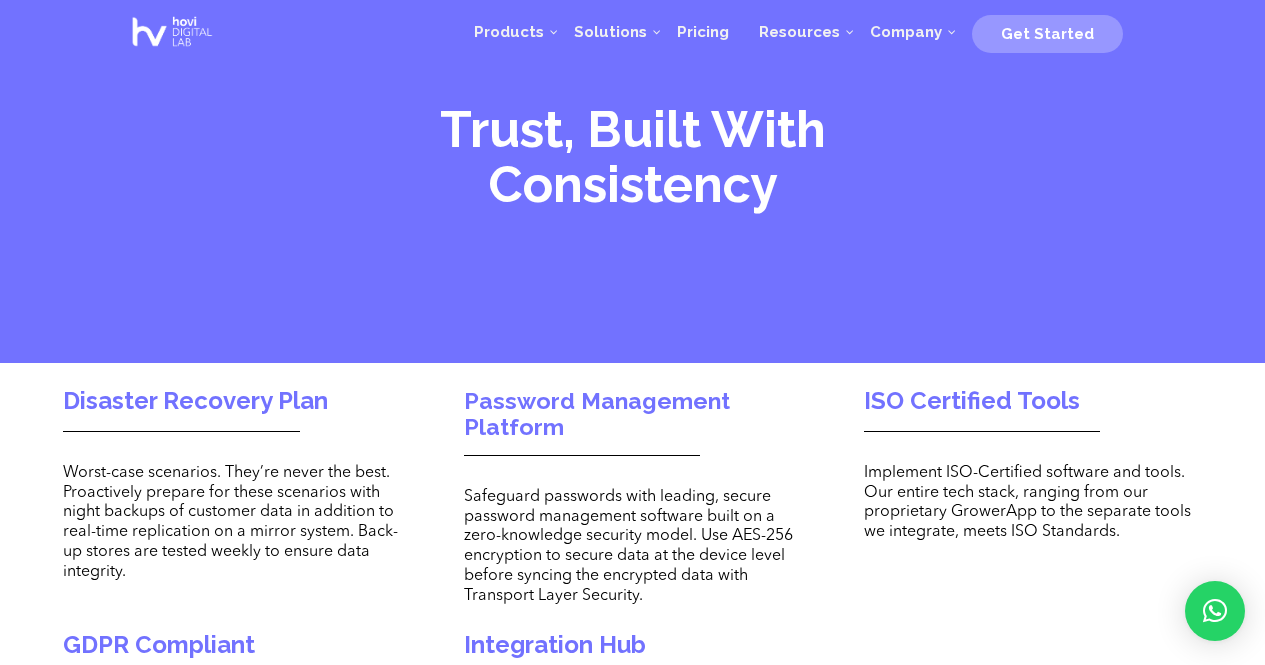 scroll, scrollTop: 323, scrollLeft: 0, axis: vertical 